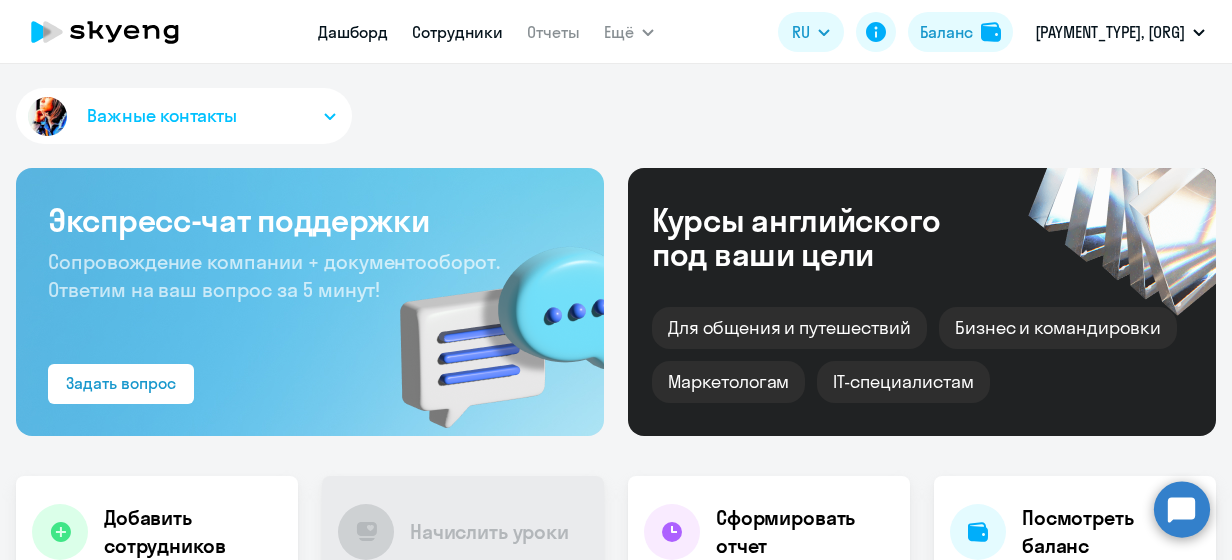 scroll, scrollTop: 0, scrollLeft: 0, axis: both 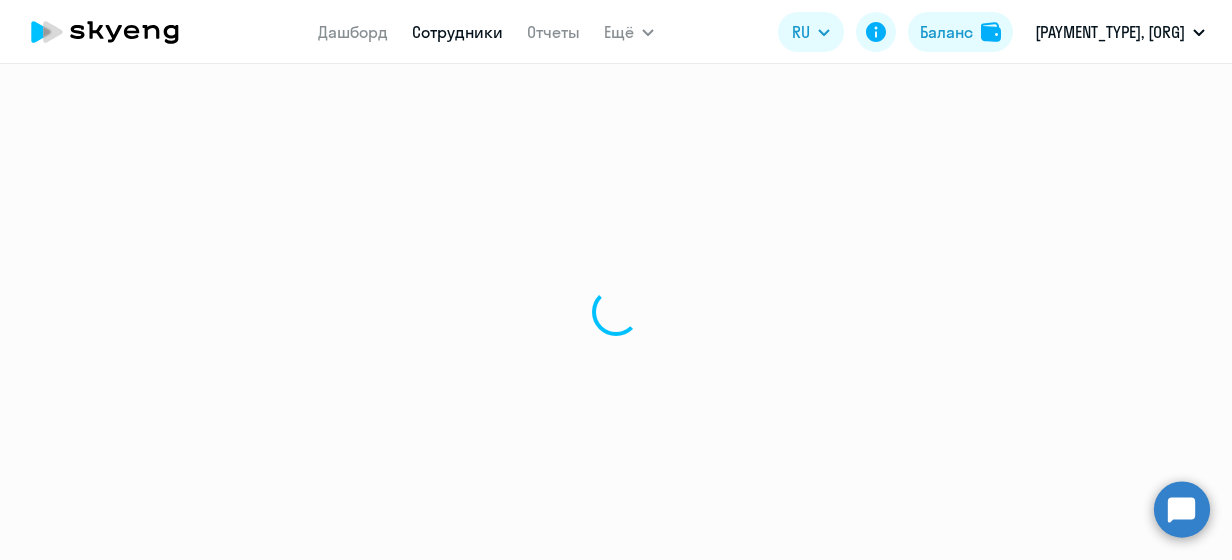 select on "30" 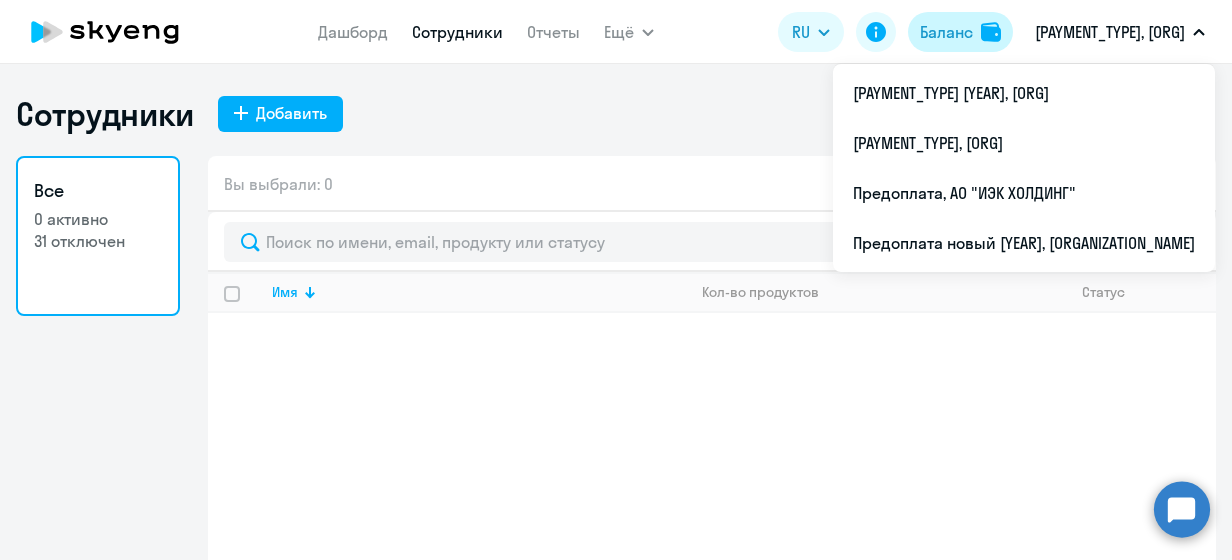 click on "Баланс" 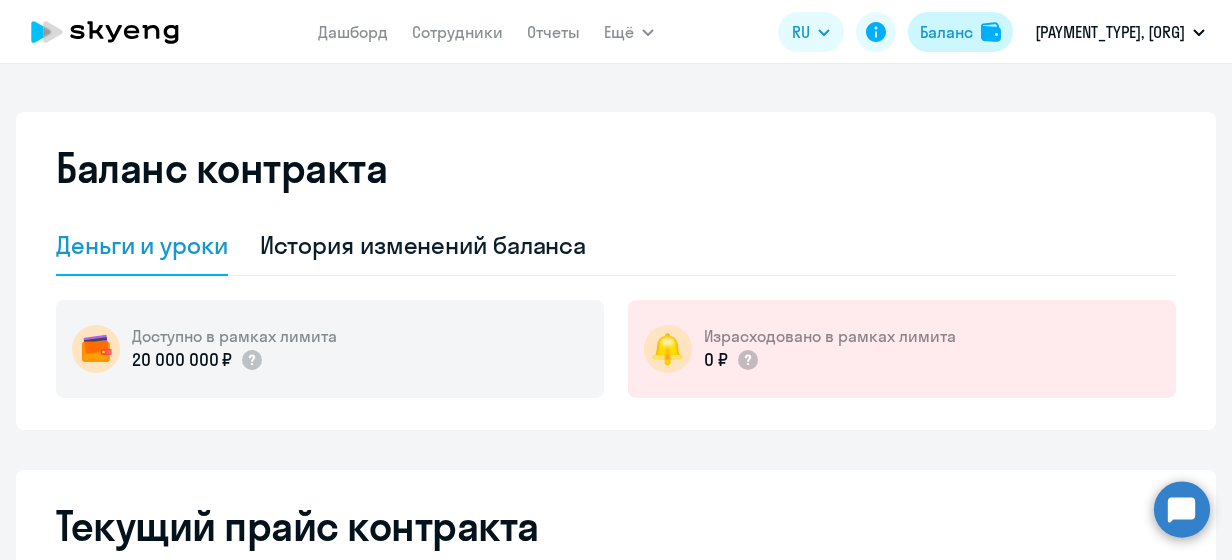 select on "english_adult_not_native_speaker" 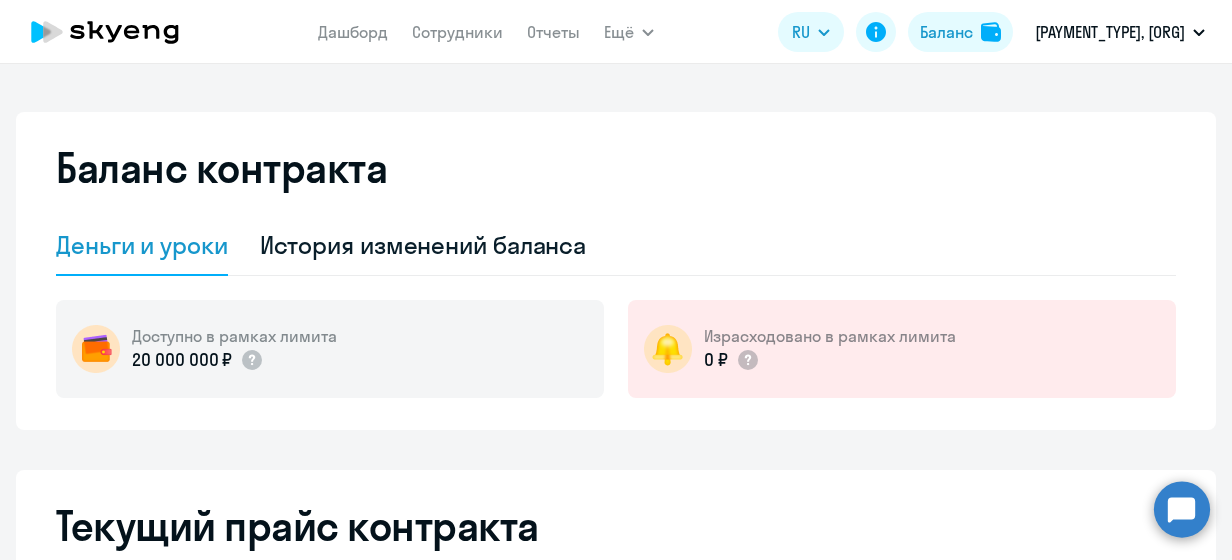click 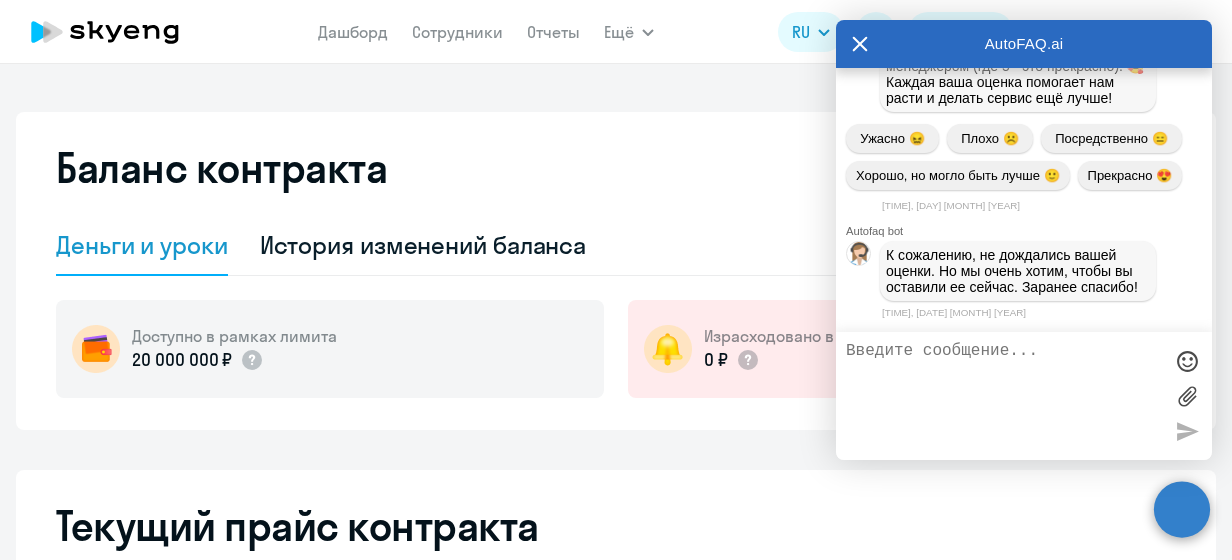 scroll, scrollTop: 11420, scrollLeft: 0, axis: vertical 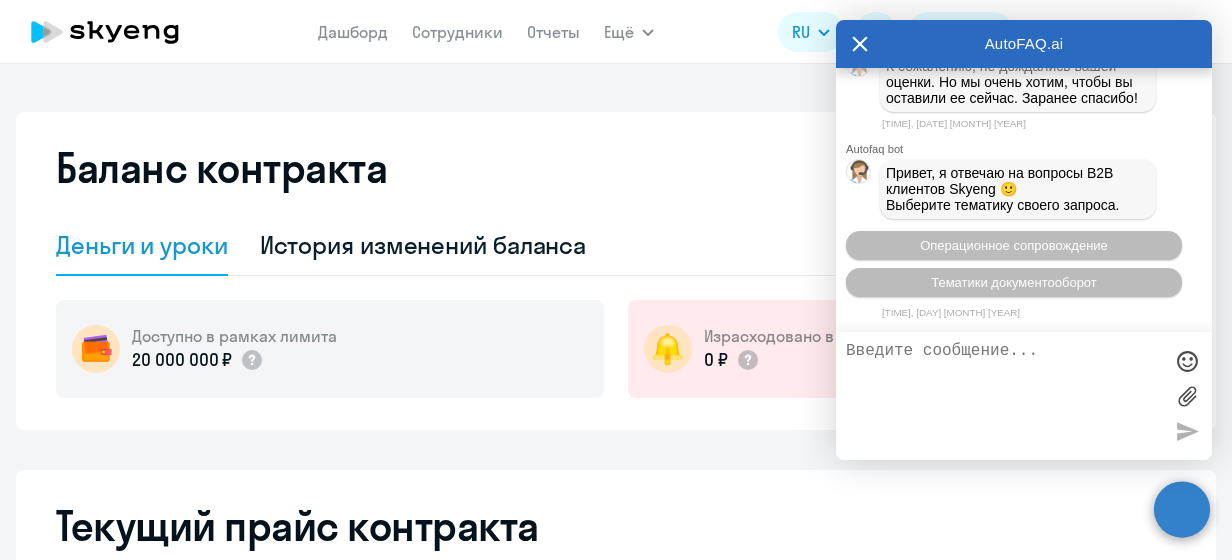 click on "Баланс контракта Деньги и уроки История изменений баланса  Доступно в рамках лимита  20 000 000 ₽
Израсходовано в рамках лимита 0 ₽
Текущий прайс контракта Выберите продукт  Английский General с русскоговорящим преподавателем   Английский General с англоговорящим преподавателем   Премиум английский с русскоговорящим преподавателем   Talks 15 минутные разговоры на английском   Junior английский с англоговорящим преподавателем   Junior английский с русскоговорящим преподавателем   KLP с англоговорящим преподавателем   KLP с русскоговорящим преподавателем  1 урок" at bounding box center [616, 312] 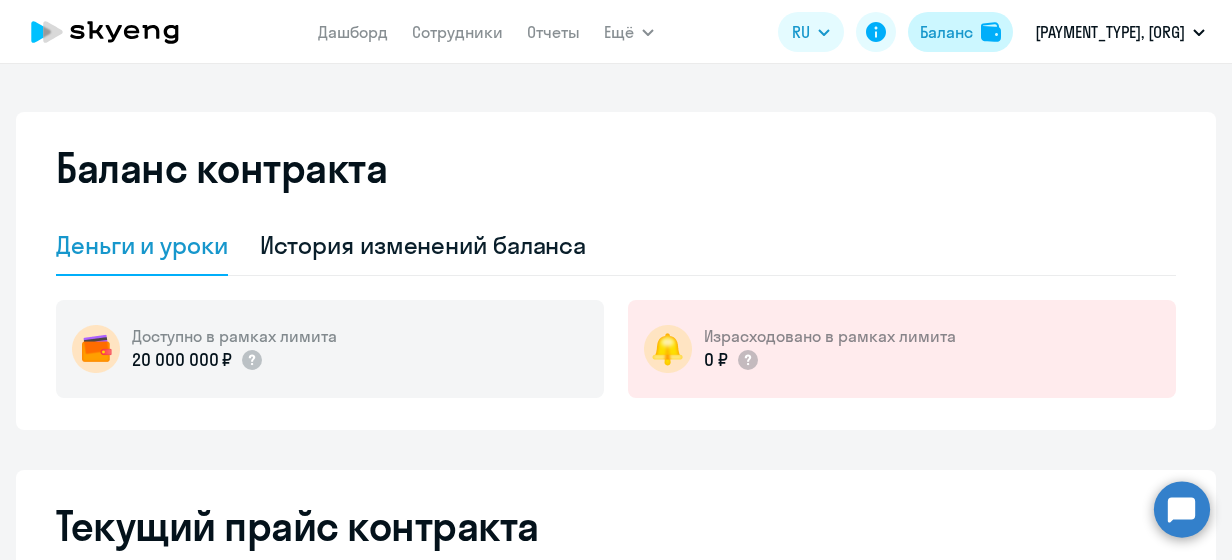 click on "Баланс" 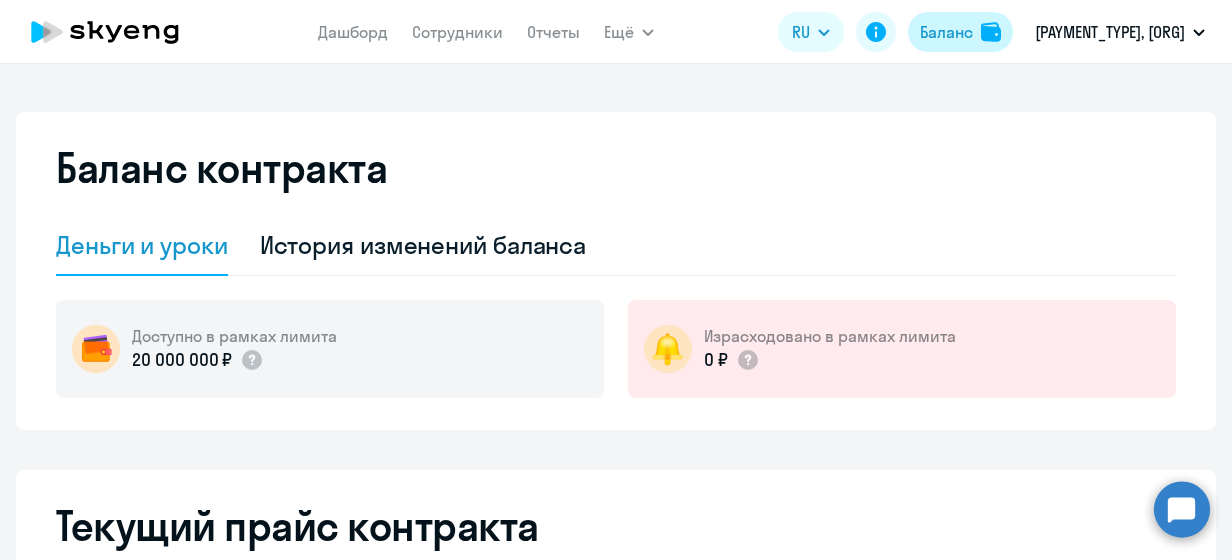 click on "Баланс" 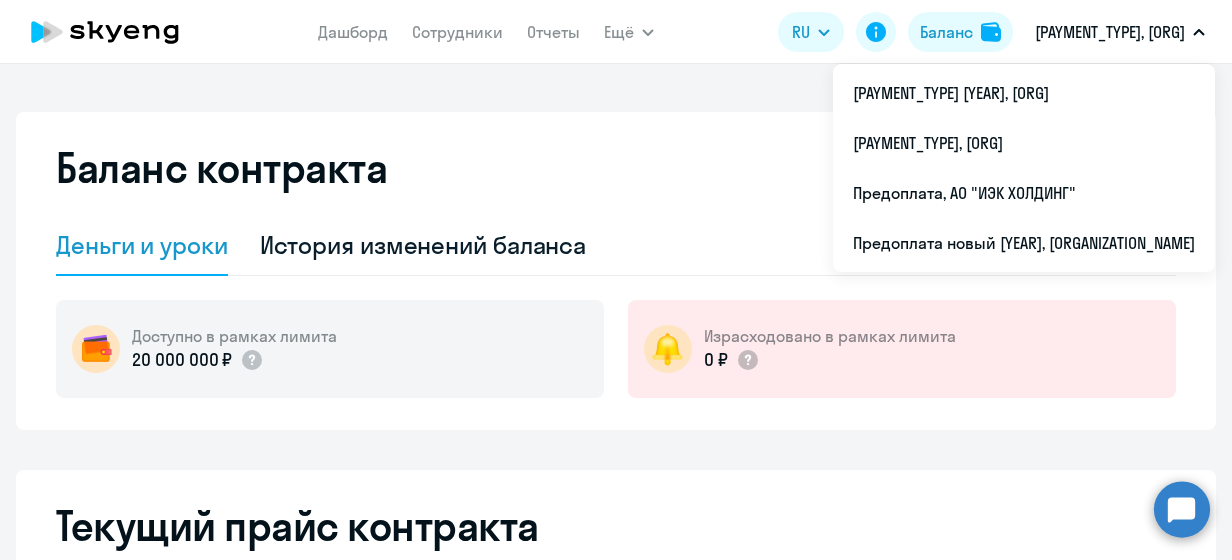 click on "Постоплата, АО "ИЭК ХОЛДИНГ"" at bounding box center (1110, 32) 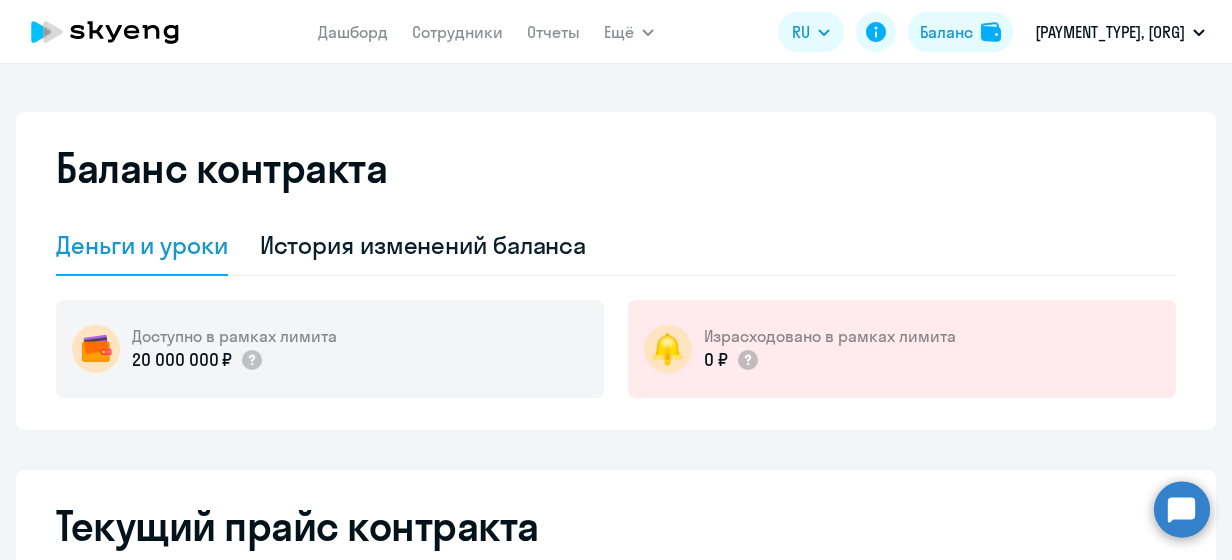 click on "Постоплата, АО "ИЭК ХОЛДИНГ"" at bounding box center (1110, 32) 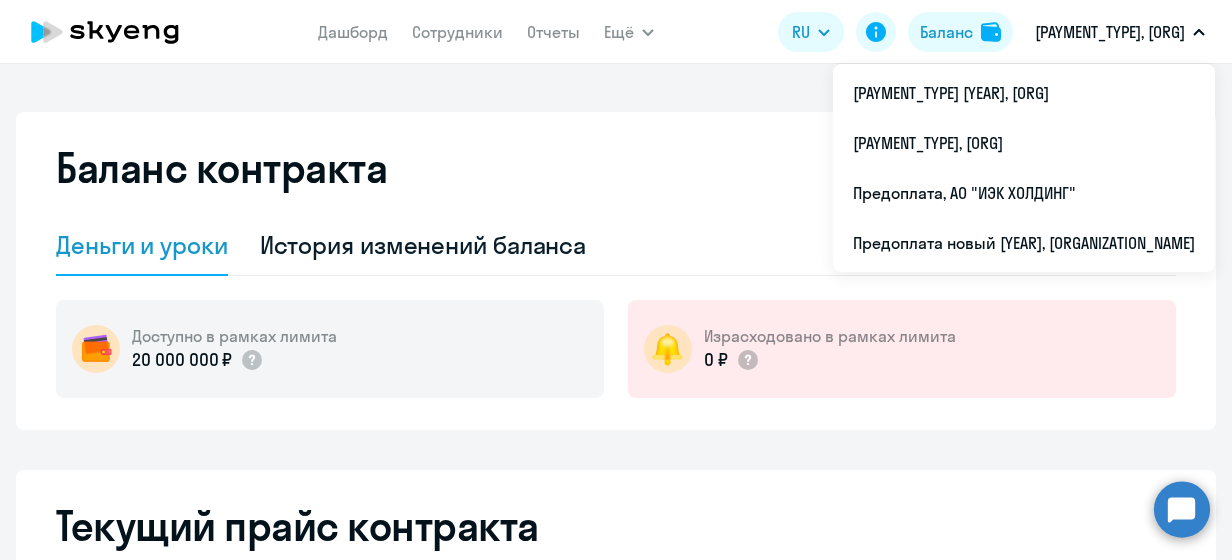 click on "Дашборд
Сотрудники
Отчеты" 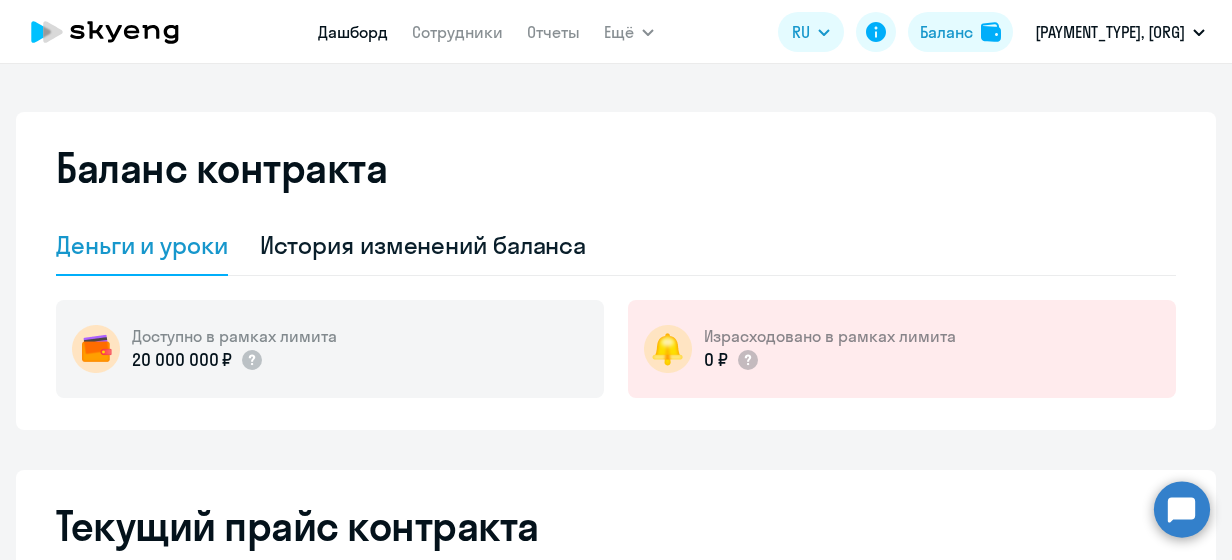 click on "Дашборд" at bounding box center [353, 32] 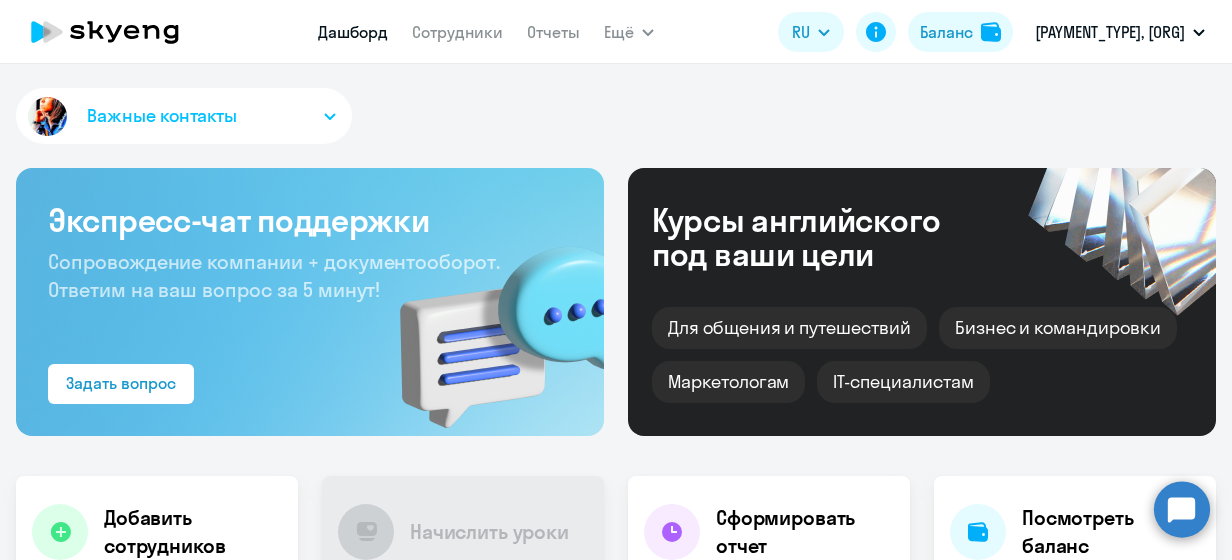 click on "Сотрудники" at bounding box center [457, 32] 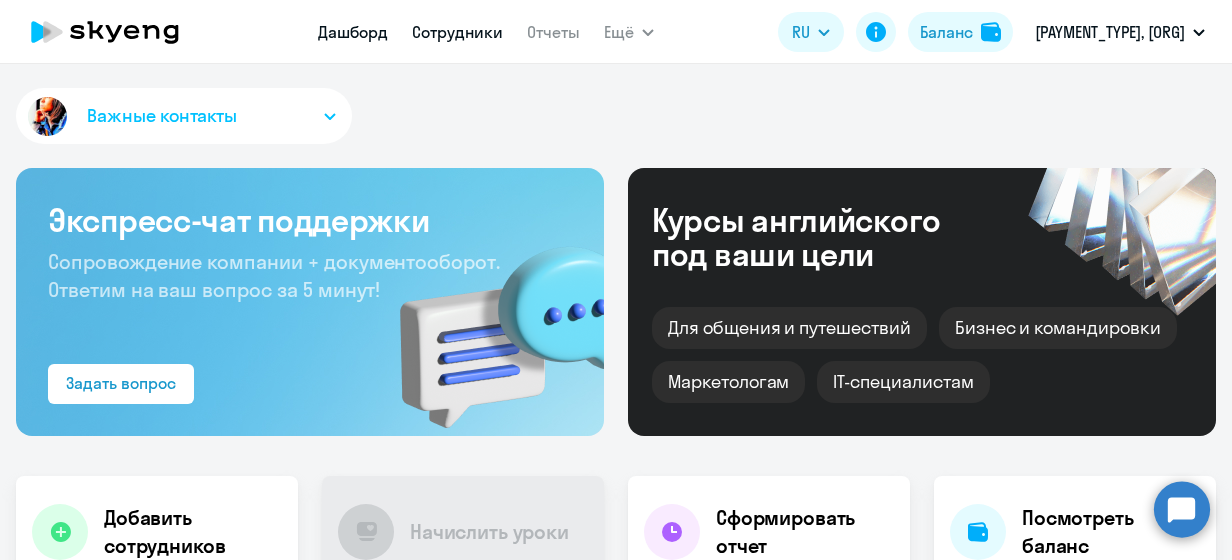 click on "Сотрудники" at bounding box center (457, 32) 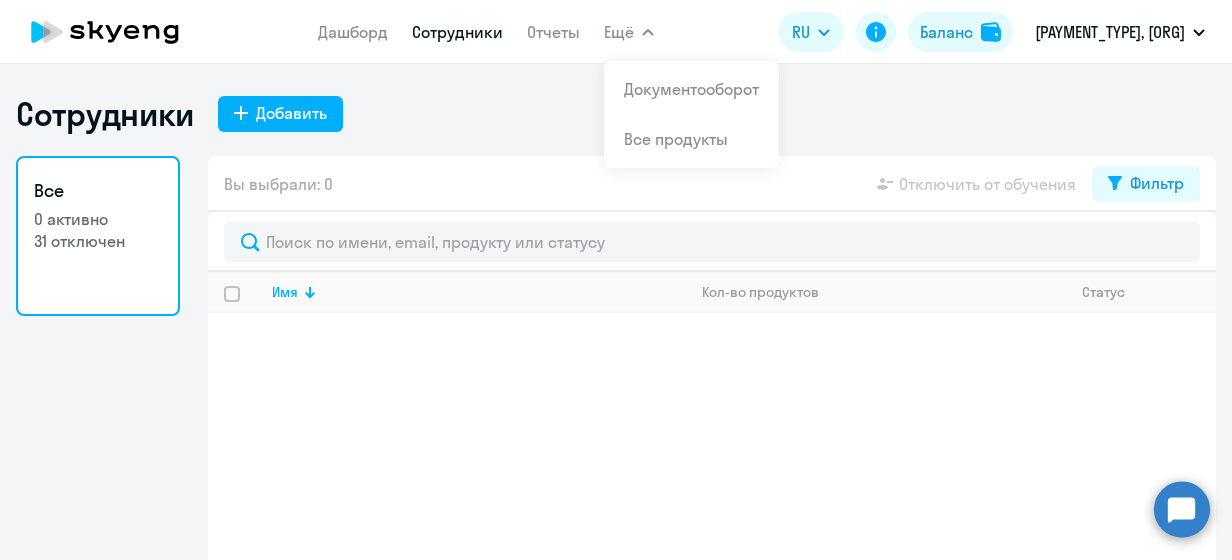 click on "Ещё" at bounding box center (629, 32) 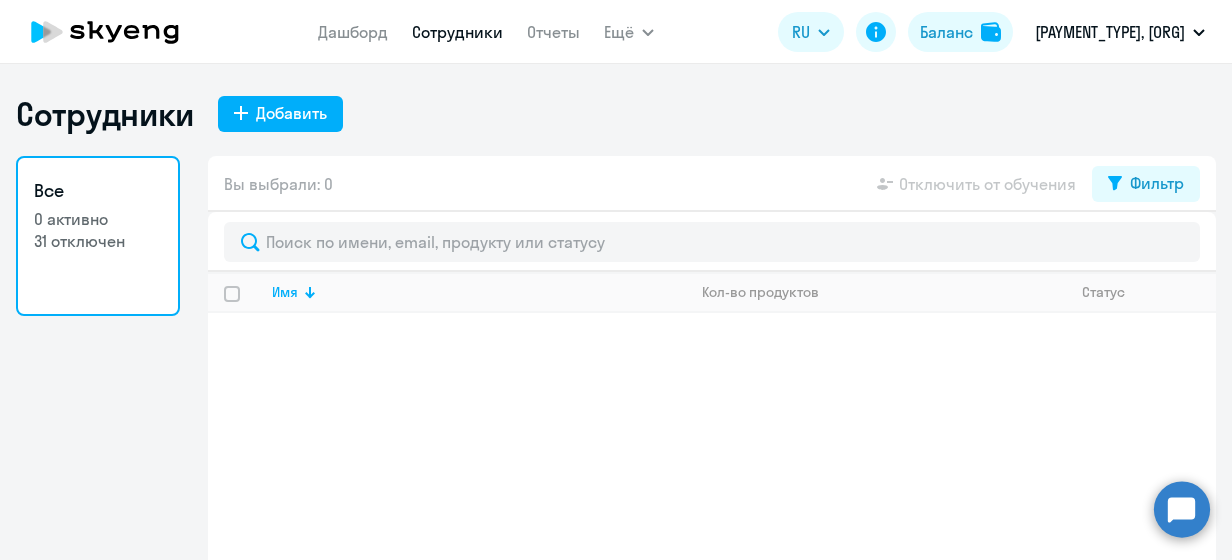 click 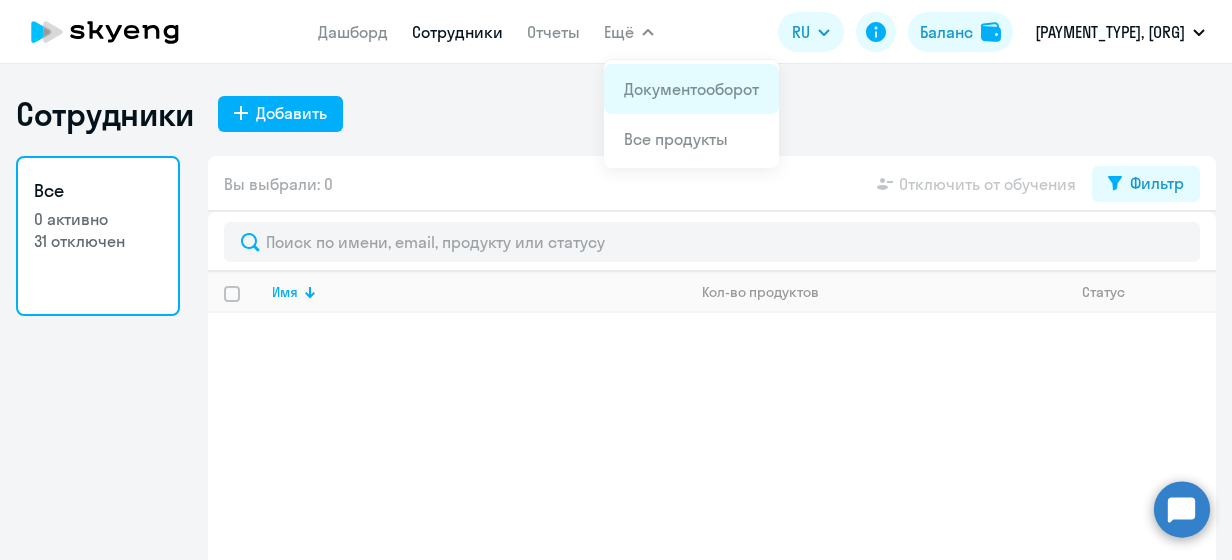 click on "Документооборот" at bounding box center [691, 89] 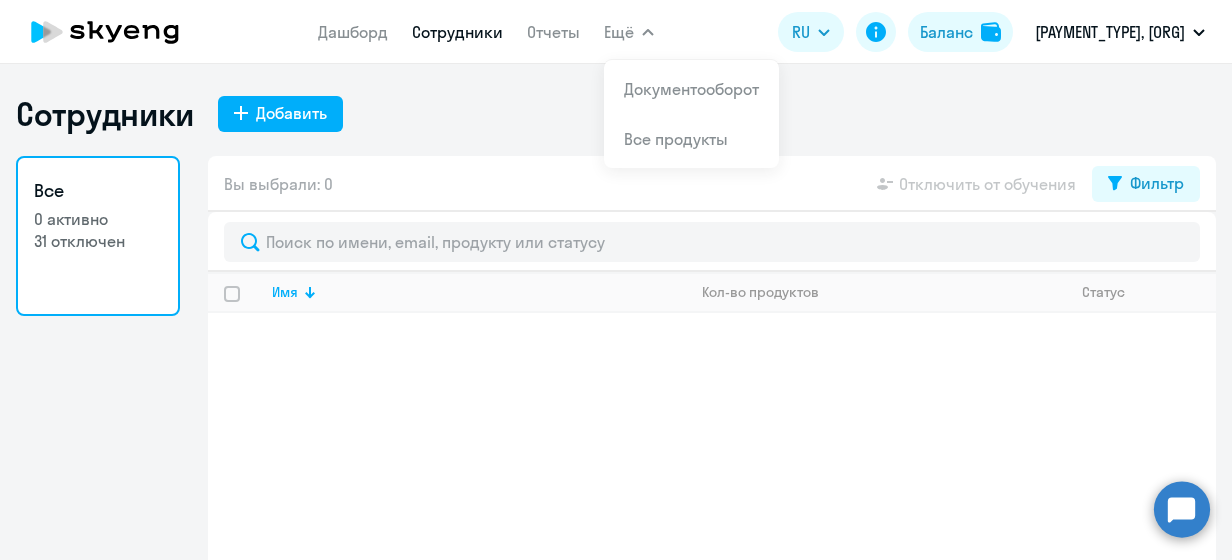 click on "Ещё" at bounding box center [629, 32] 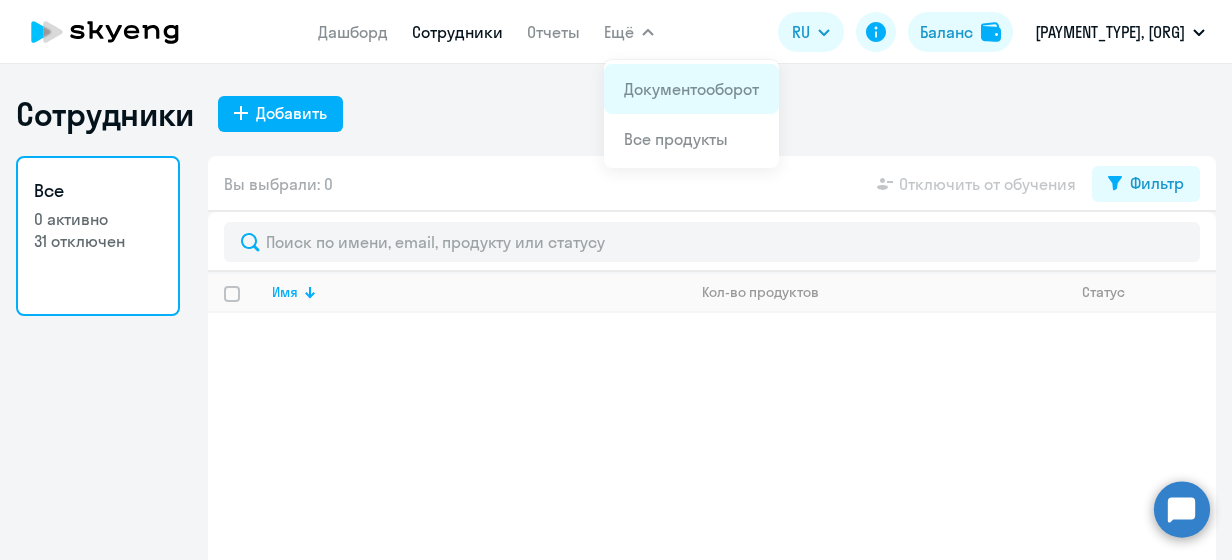 click on "Документооборот" at bounding box center (691, 89) 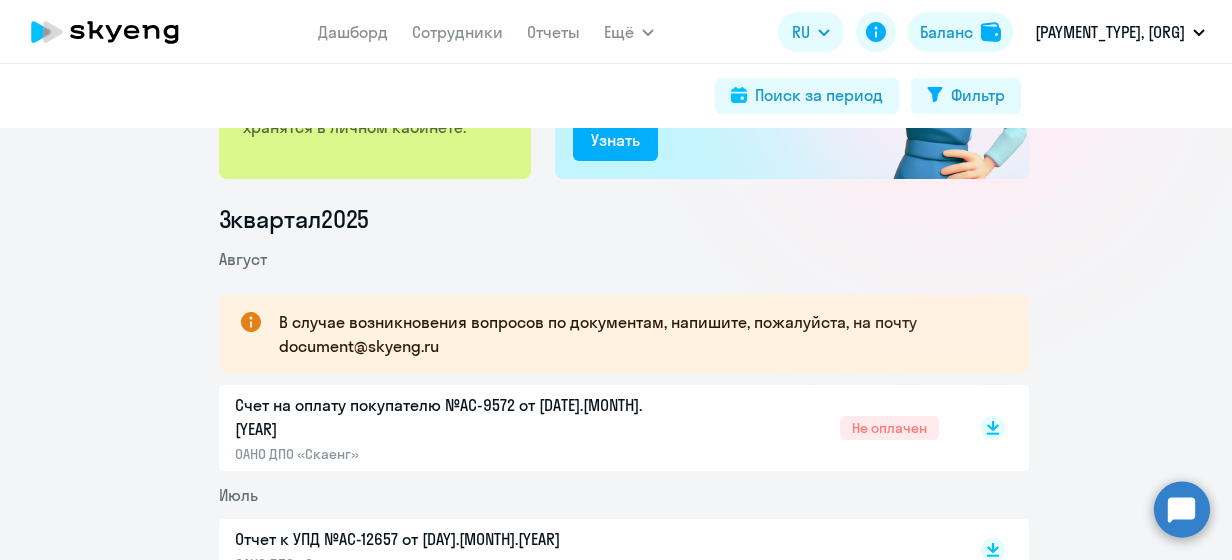 scroll, scrollTop: 400, scrollLeft: 0, axis: vertical 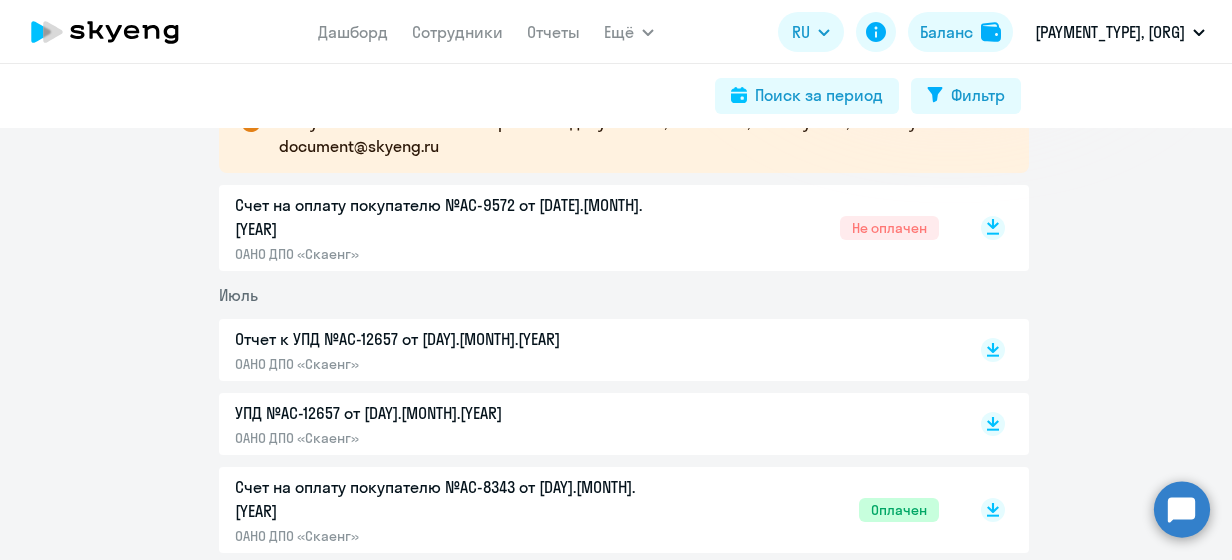 click 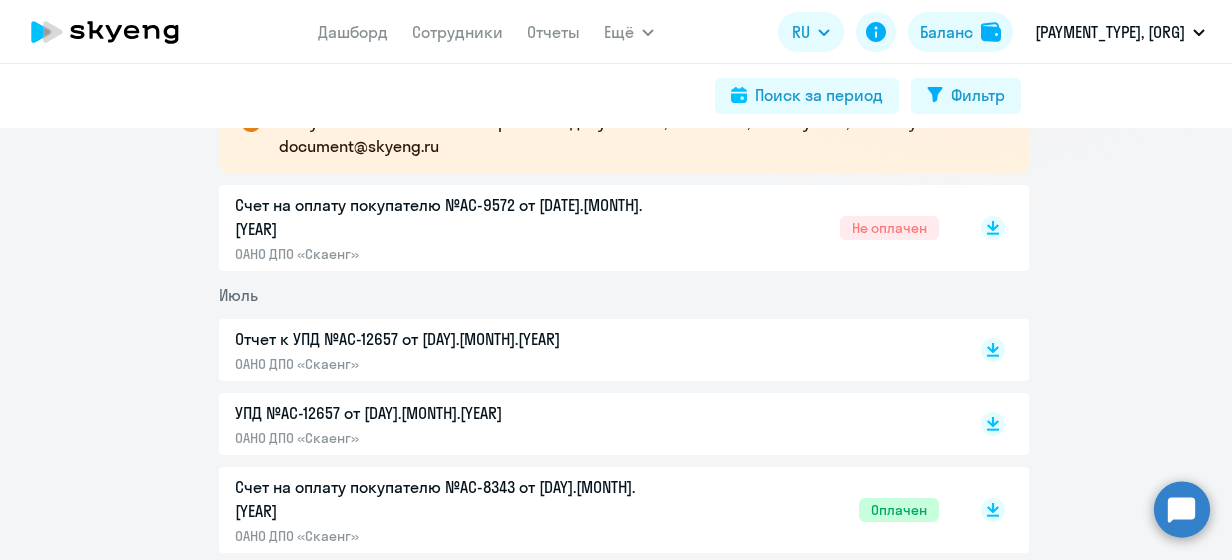 scroll, scrollTop: 0, scrollLeft: 0, axis: both 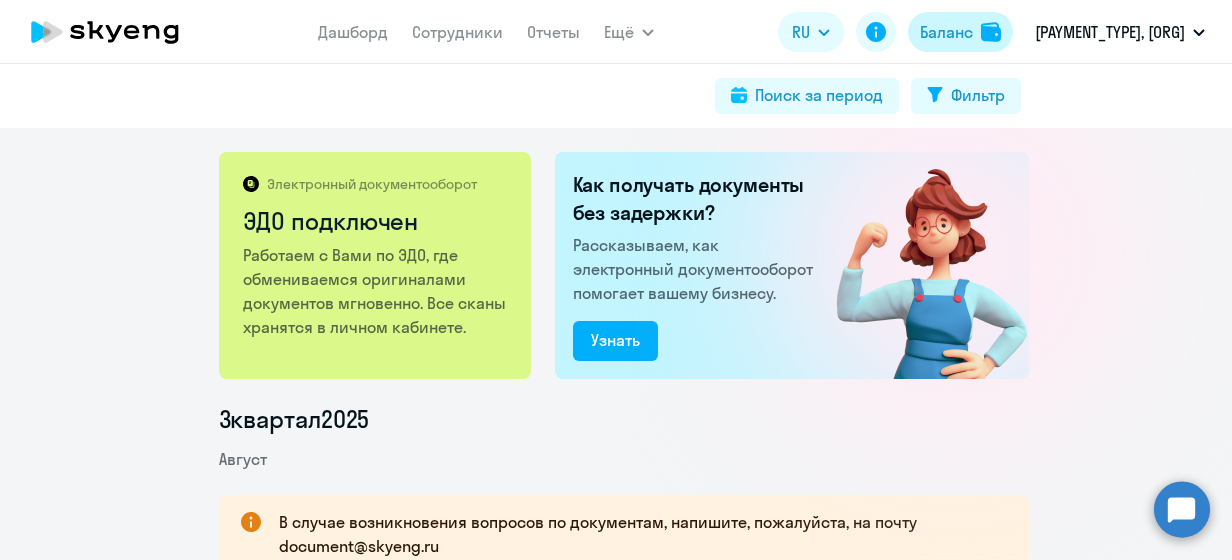 click on "Баланс" 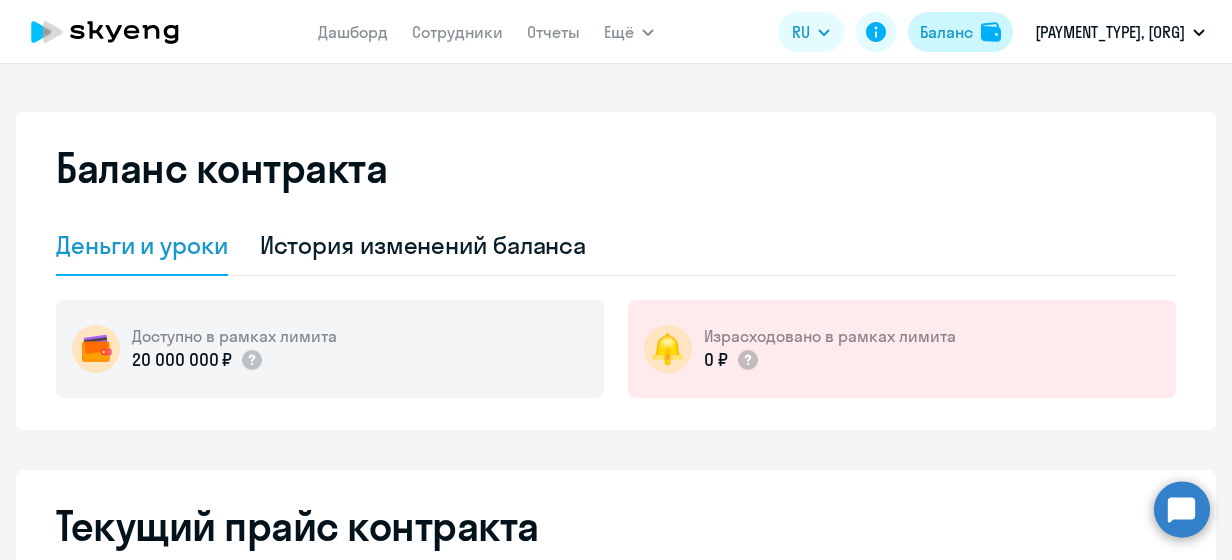 select on "english_adult_not_native_speaker" 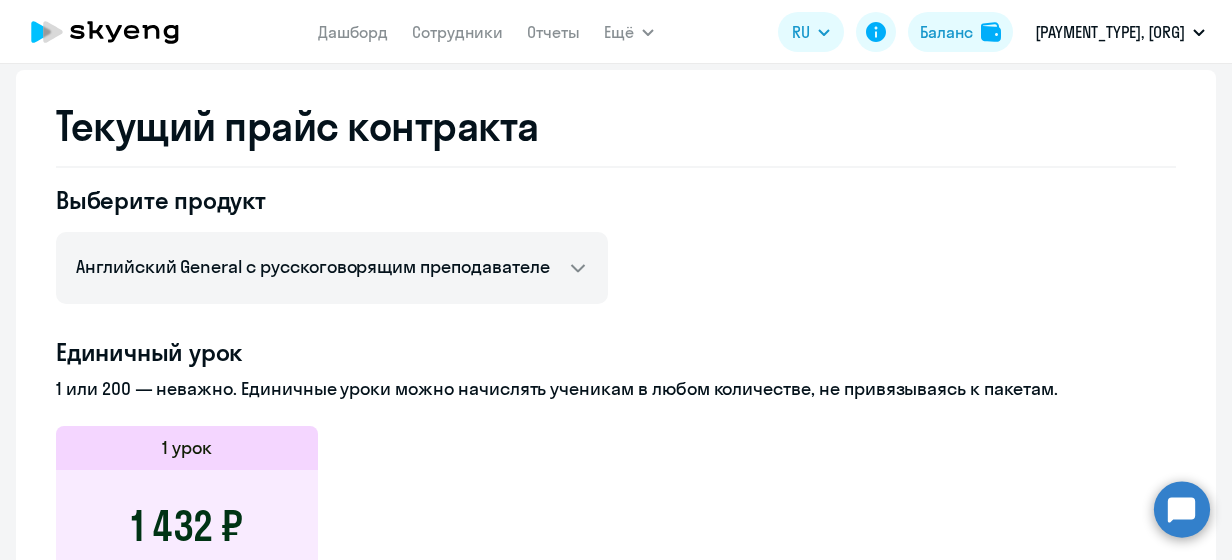 scroll, scrollTop: 0, scrollLeft: 0, axis: both 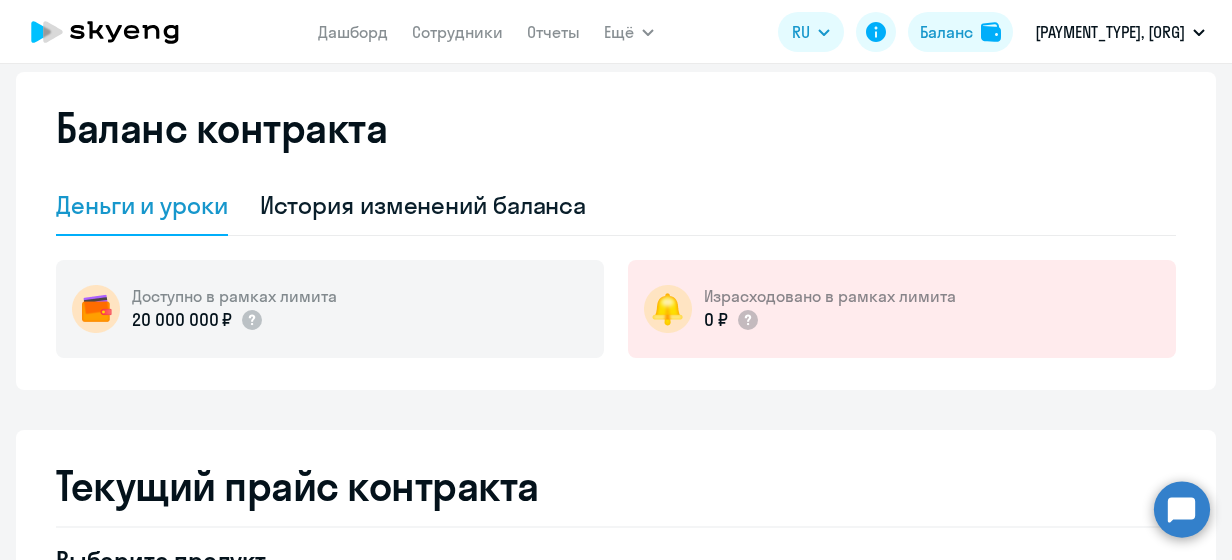 click 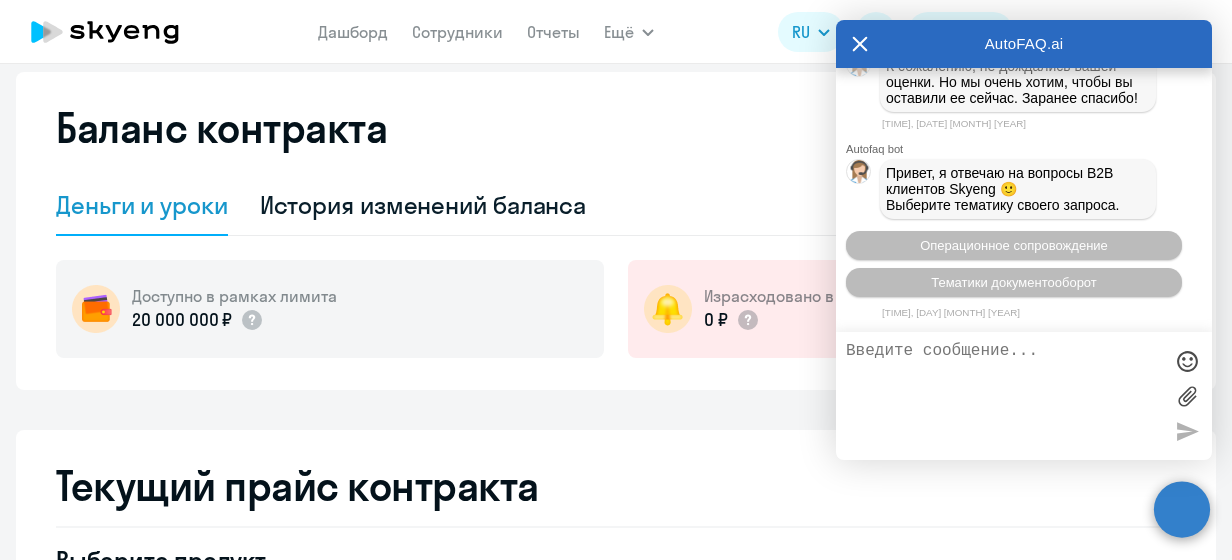 scroll, scrollTop: 11420, scrollLeft: 0, axis: vertical 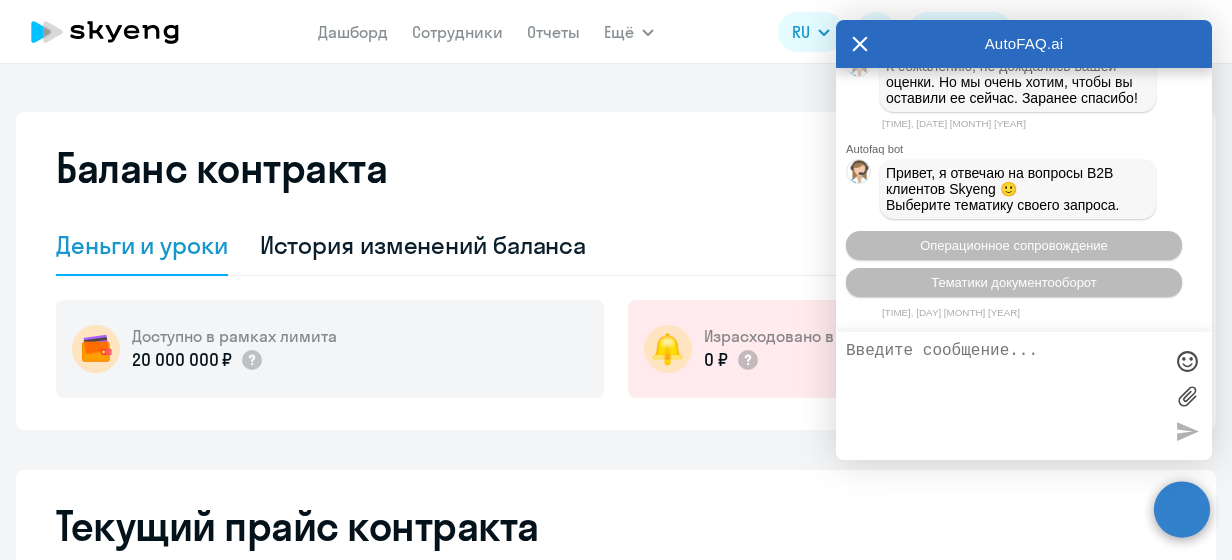 click on "AutoFAQ.ai" at bounding box center (1024, 44) 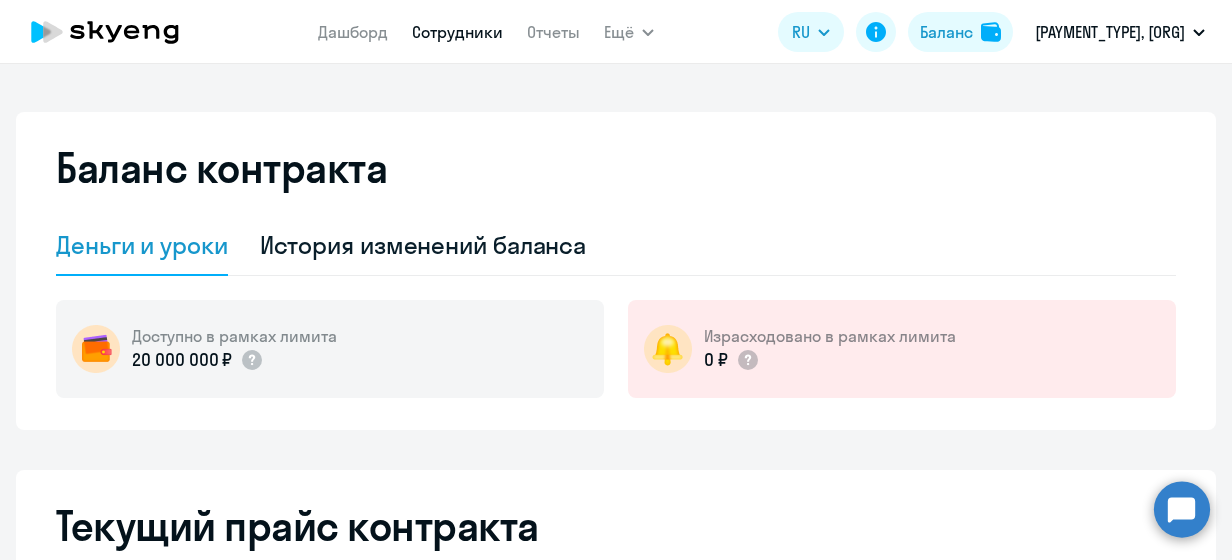 click on "Сотрудники" at bounding box center [457, 32] 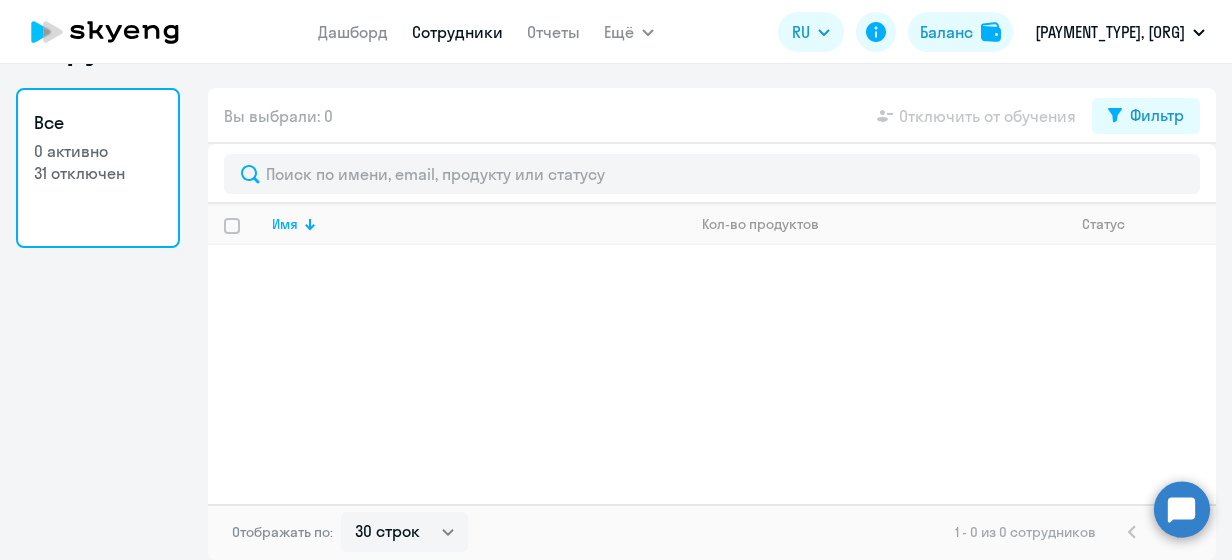 scroll, scrollTop: 0, scrollLeft: 0, axis: both 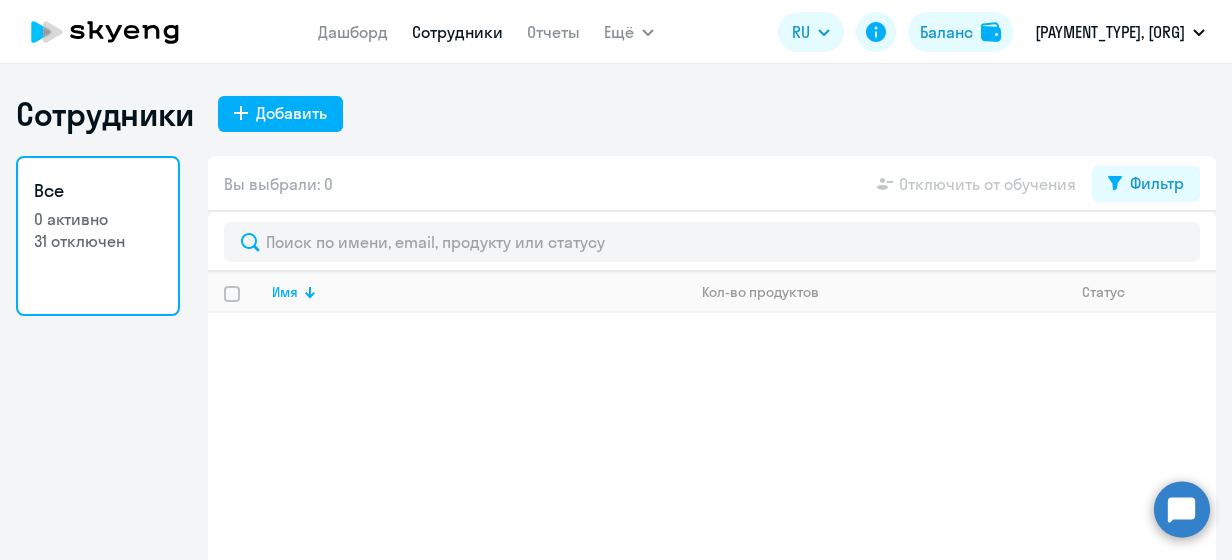 click on "Дашборд" at bounding box center (353, 32) 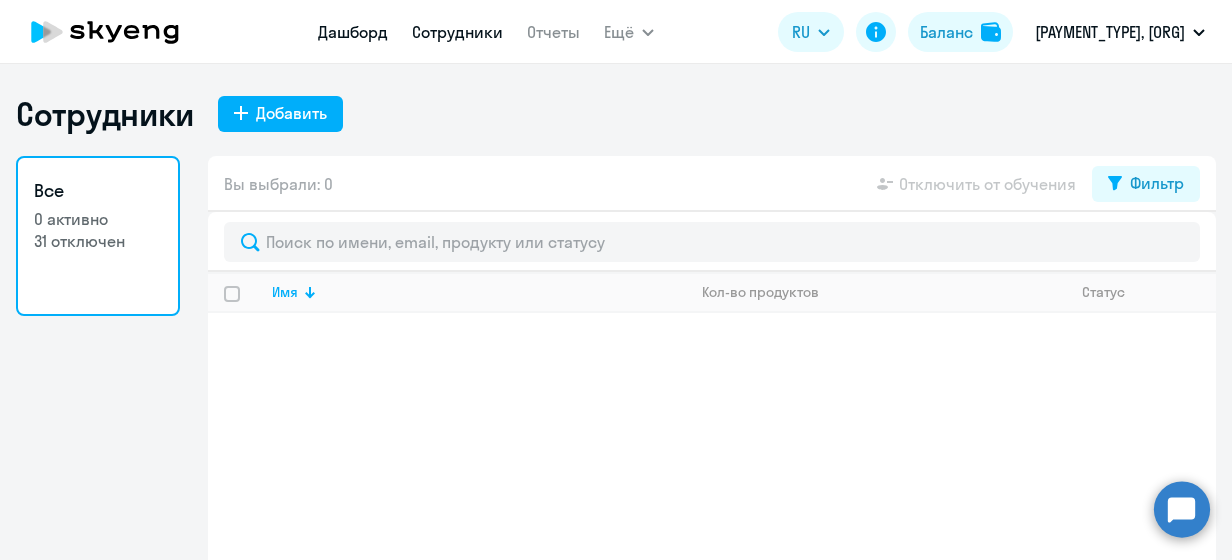 click on "Дашборд" at bounding box center [353, 32] 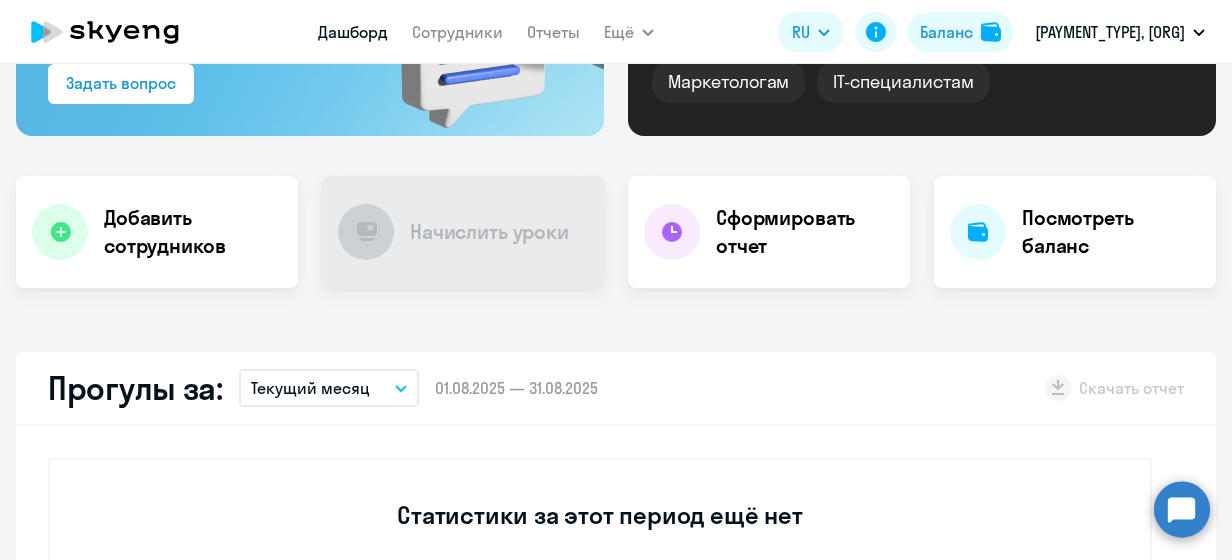 scroll, scrollTop: 0, scrollLeft: 0, axis: both 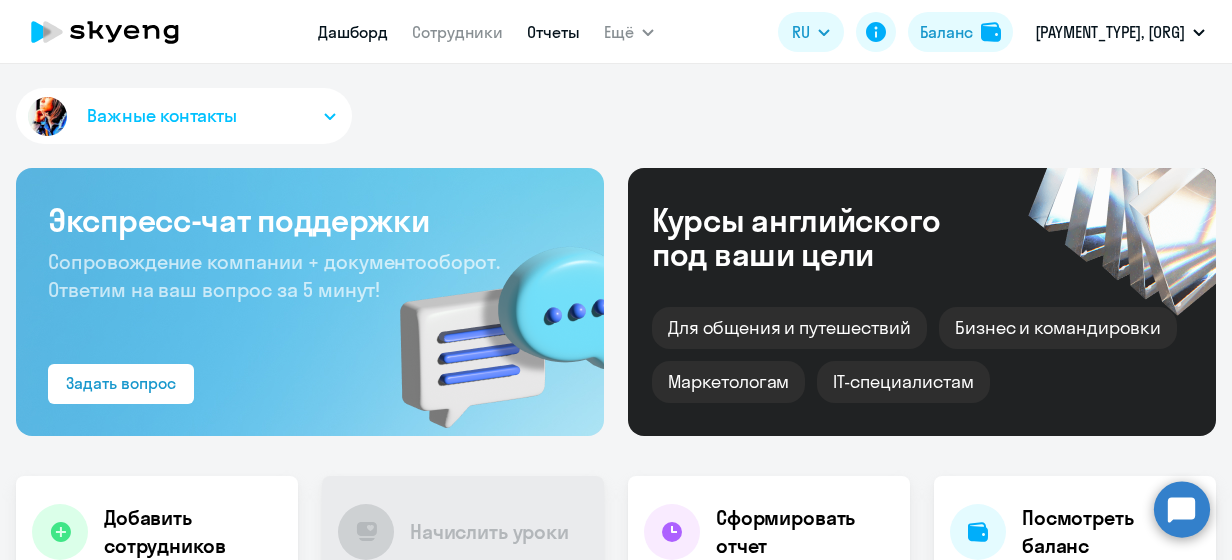 click on "Отчеты" at bounding box center [553, 32] 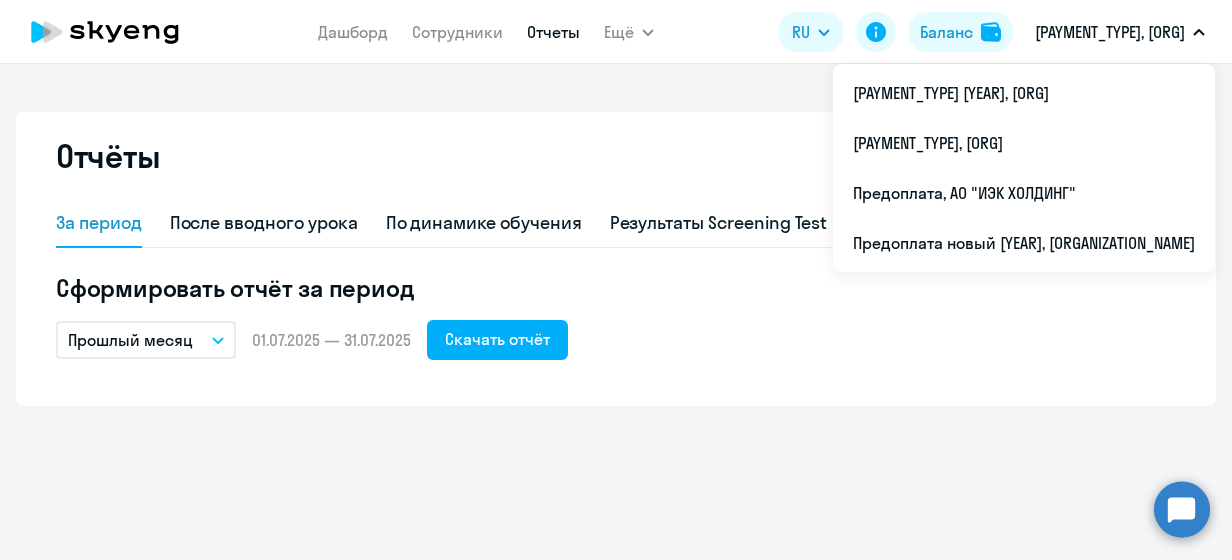 click on "Постоплата, АО "ИЭК ХОЛДИНГ"" at bounding box center [1110, 32] 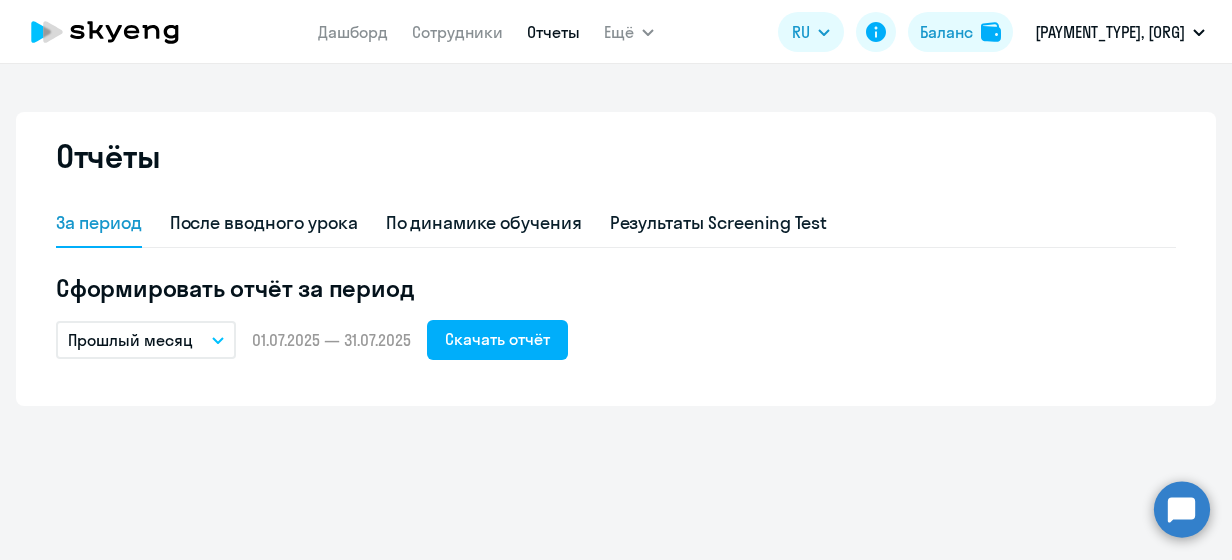click on "Постоплата, АО "ИЭК ХОЛДИНГ"" at bounding box center (1110, 32) 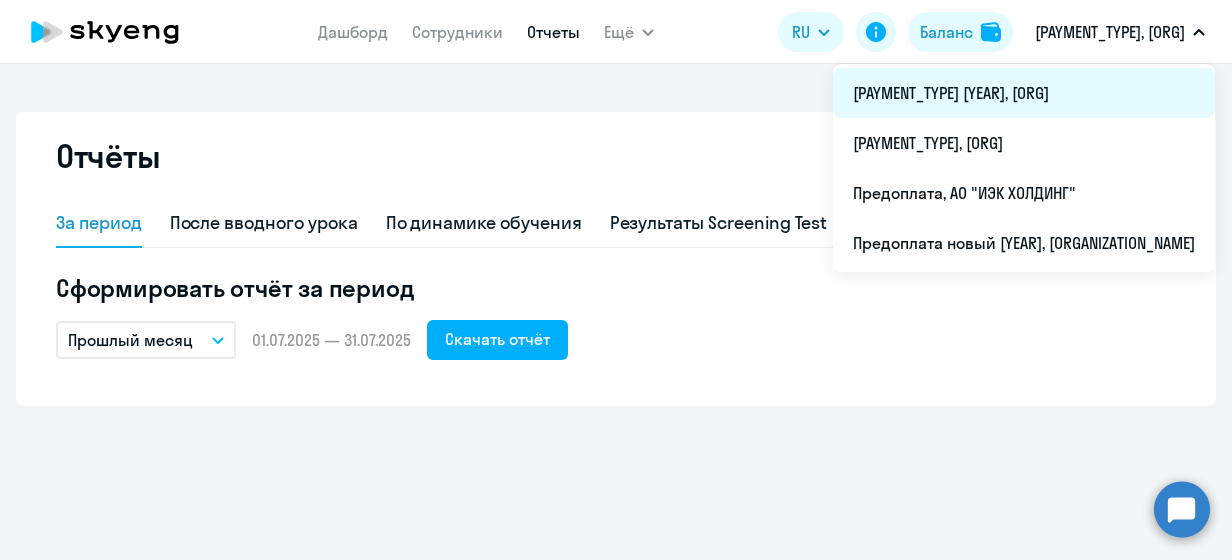 click on "Постоплата новый 2025 года, АО "ИЭК ХОЛДИНГ"" at bounding box center [1024, 93] 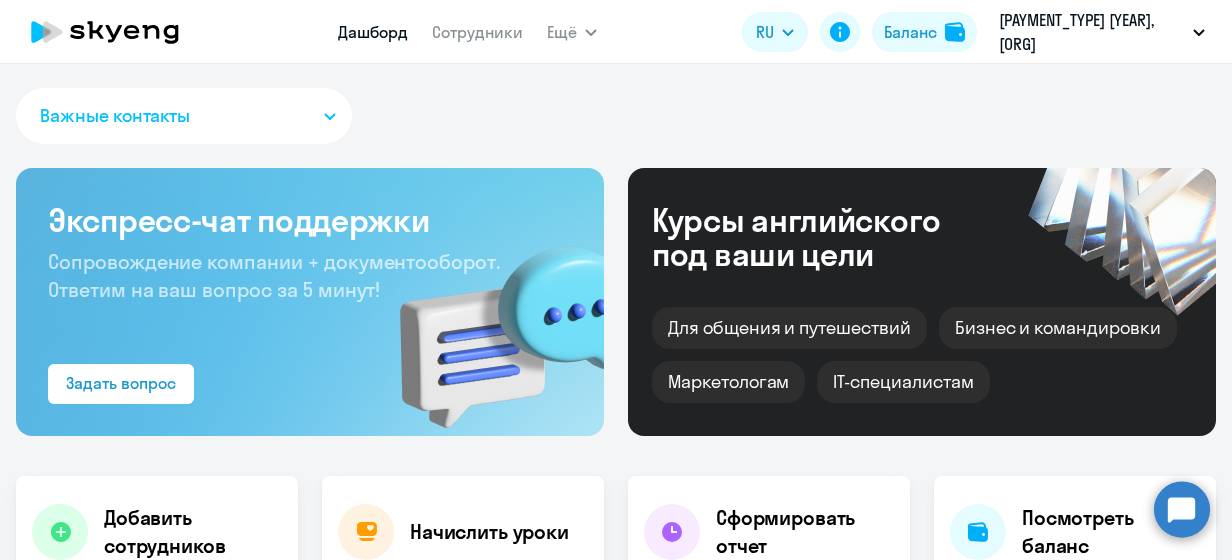 select on "30" 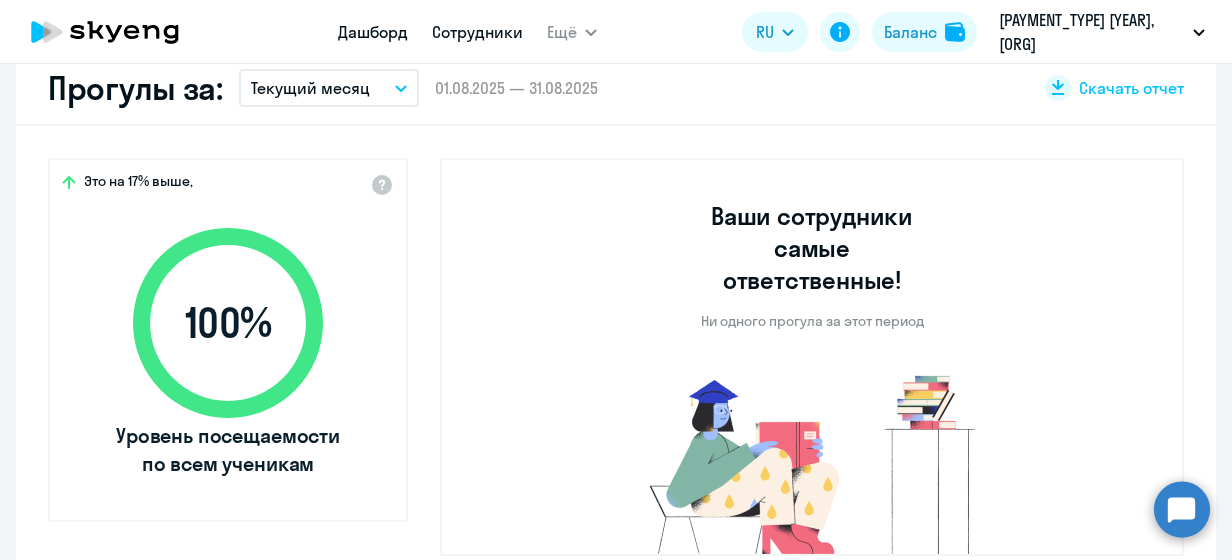 scroll, scrollTop: 0, scrollLeft: 0, axis: both 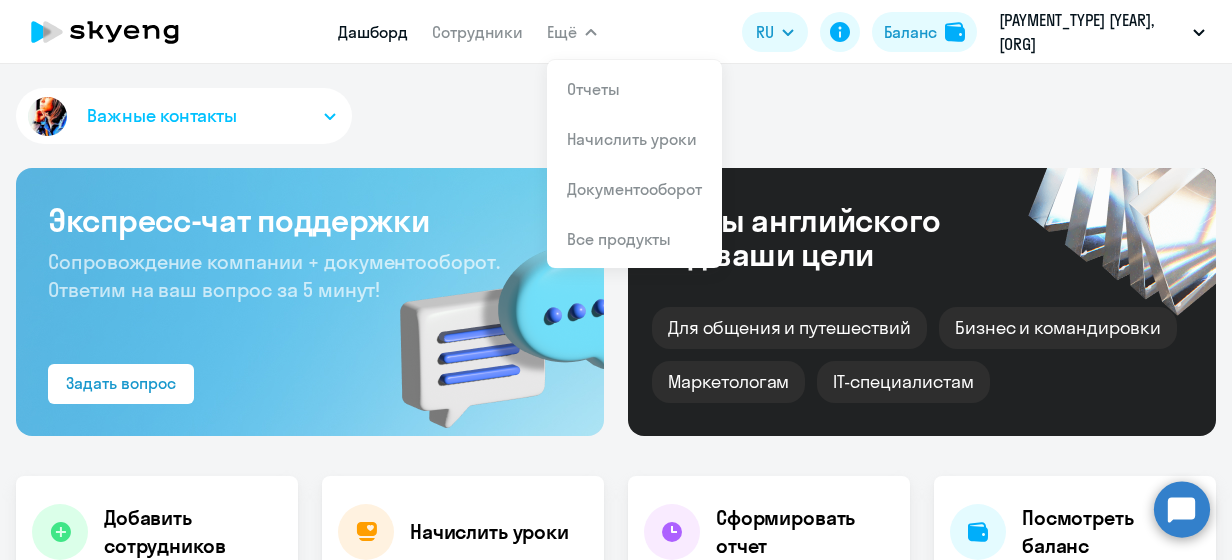 click on "Ещё" at bounding box center [562, 32] 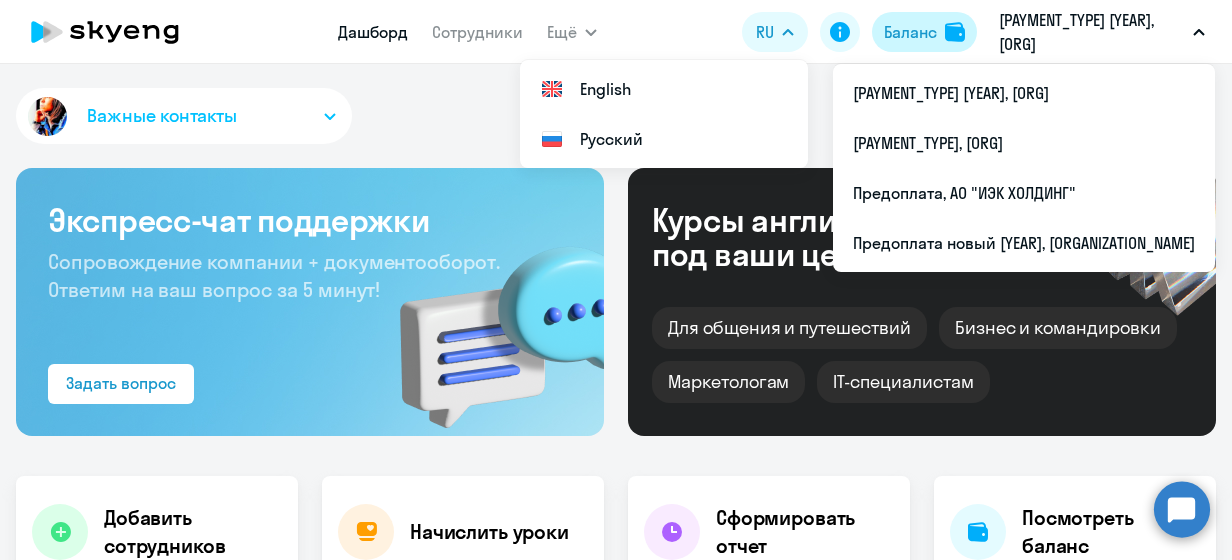 click on "Баланс" 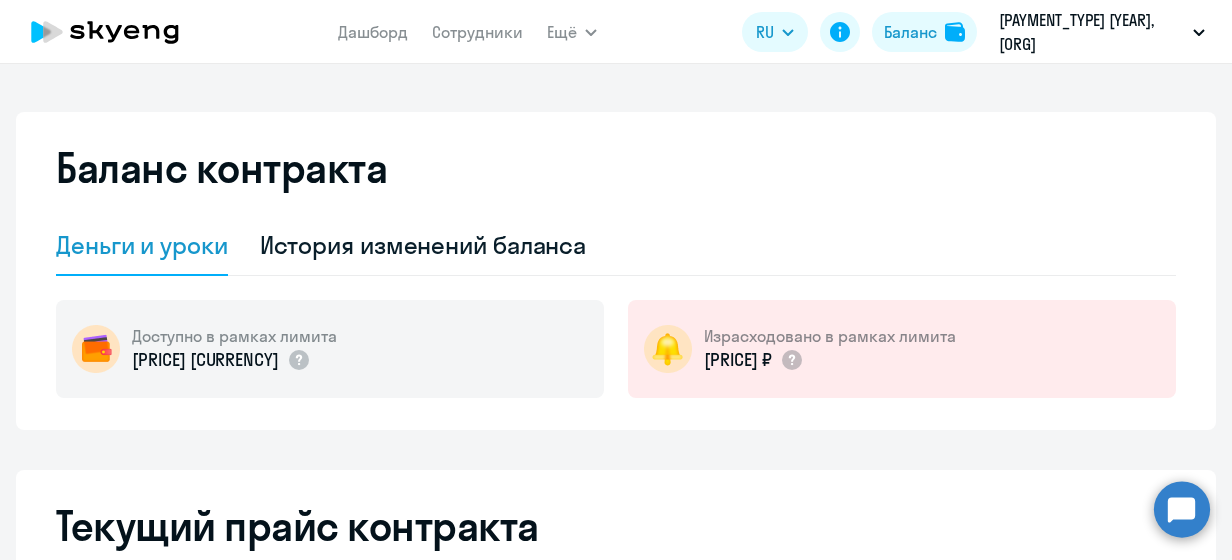 select on "english_adult_not_native_speaker" 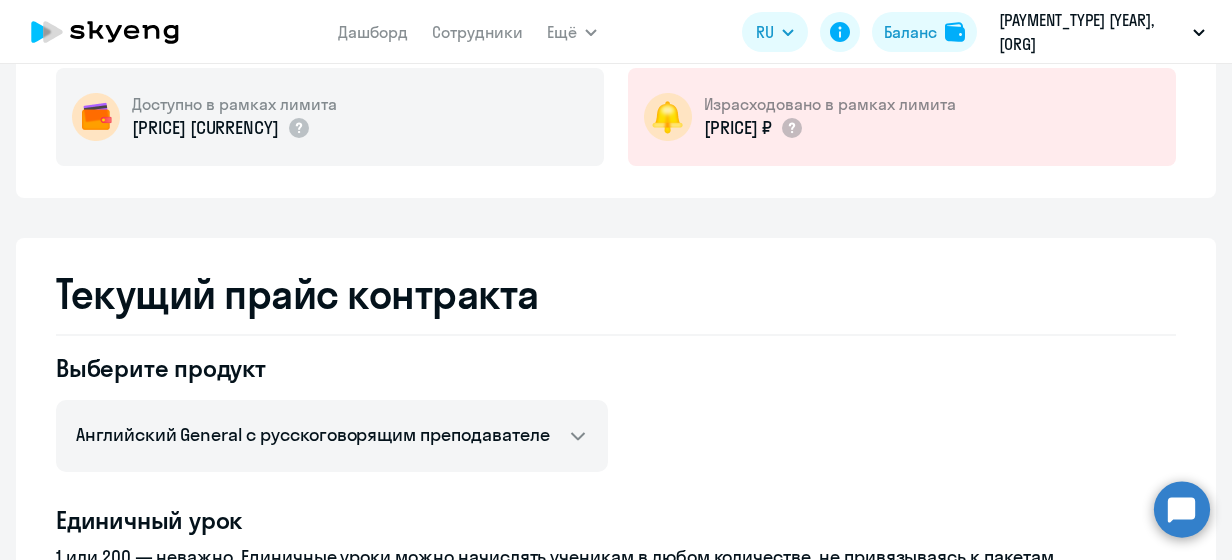 scroll, scrollTop: 0, scrollLeft: 0, axis: both 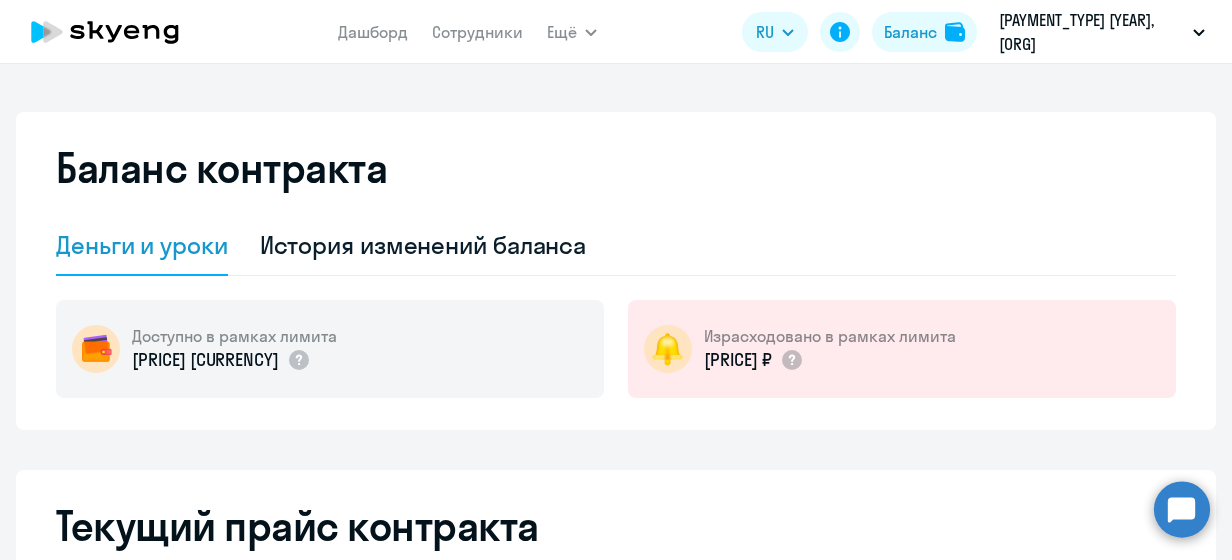 click 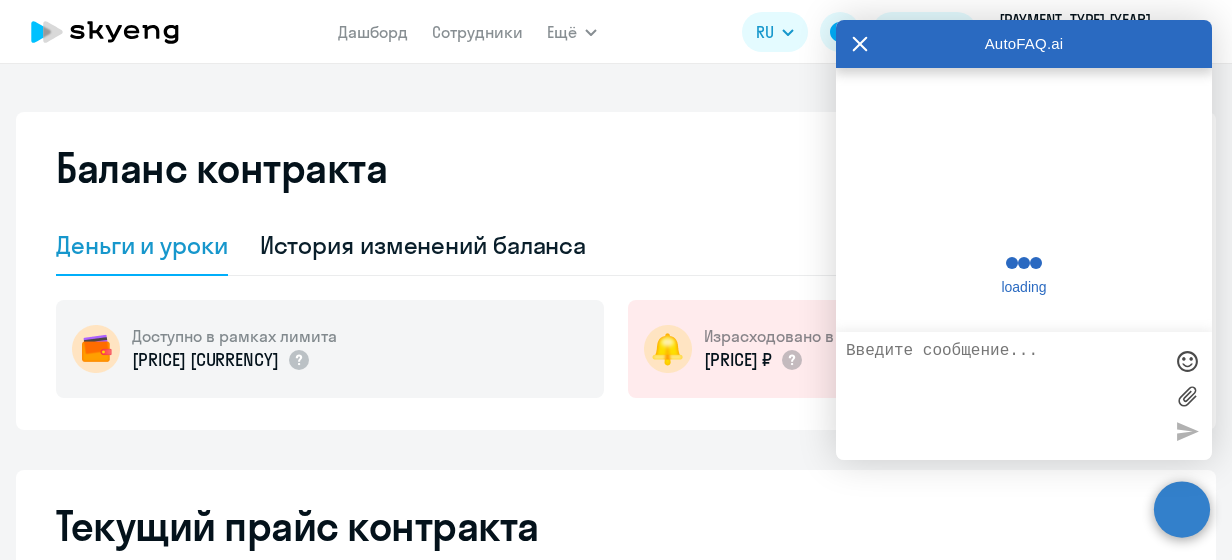 scroll, scrollTop: 0, scrollLeft: 0, axis: both 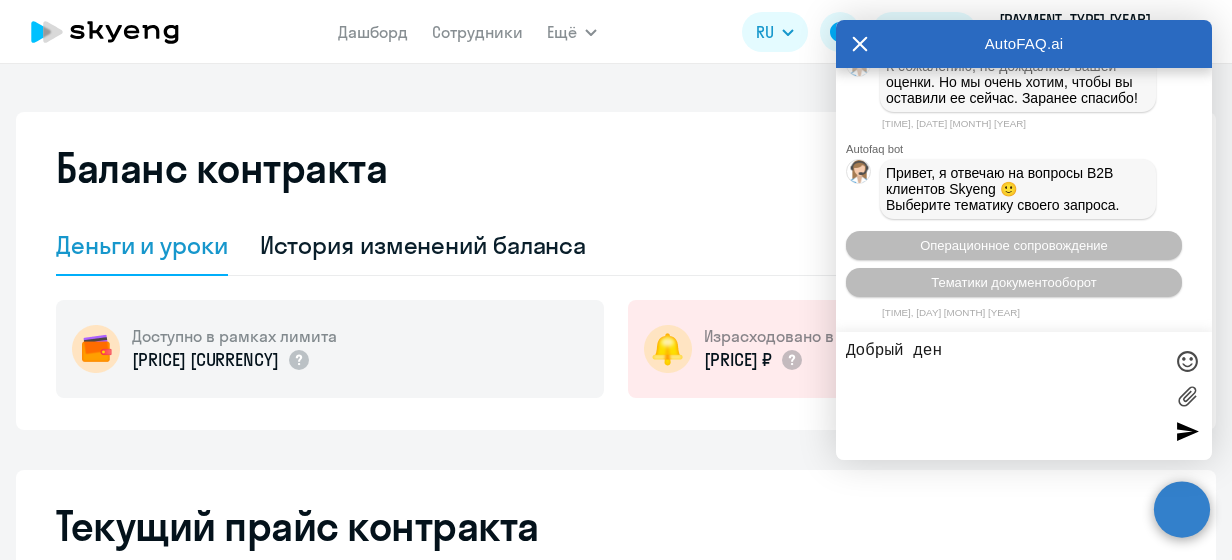 type on "Добрый ден" 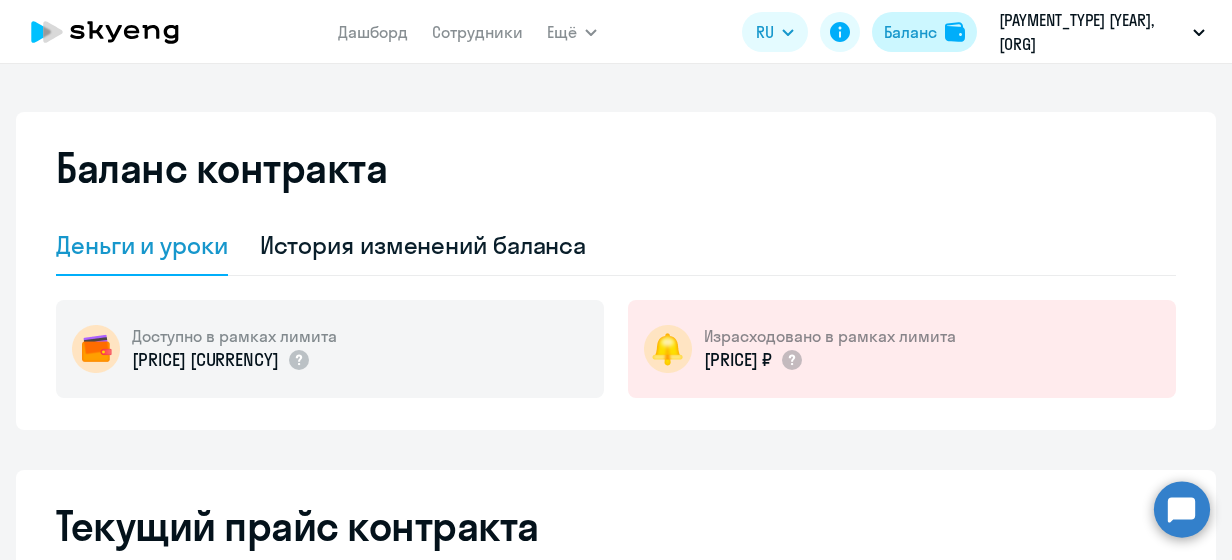 click on "Баланс" 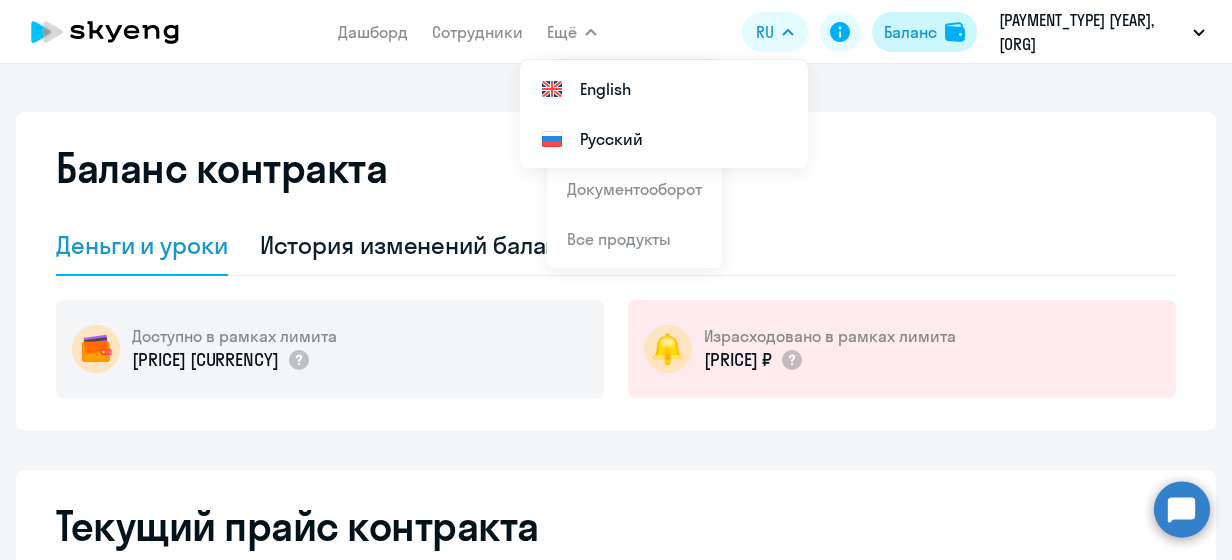 click on "Баланс" 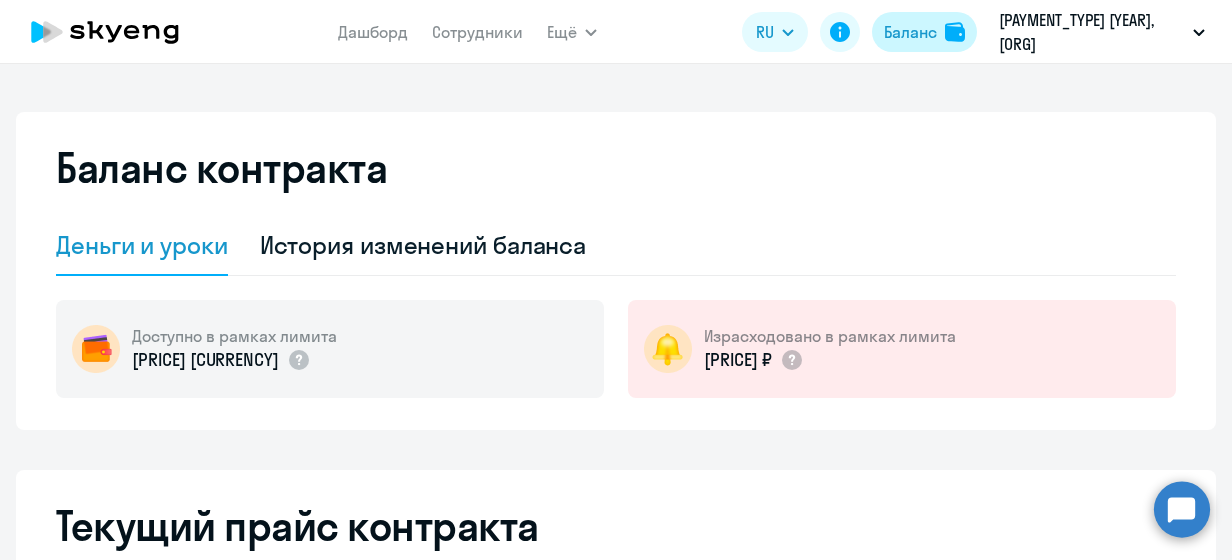 click on "Баланс" 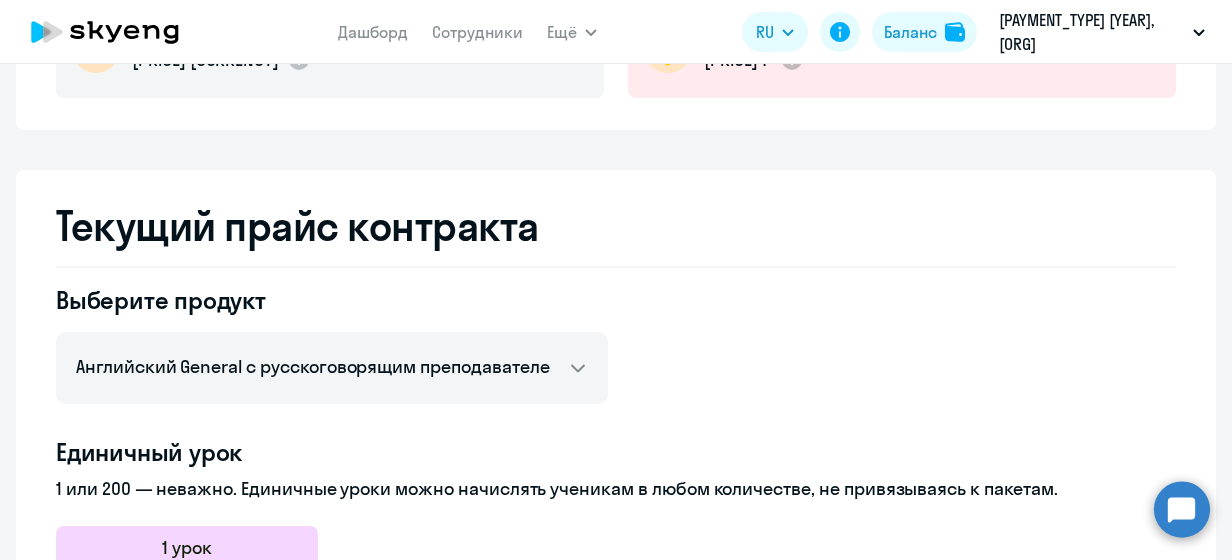 scroll, scrollTop: 200, scrollLeft: 0, axis: vertical 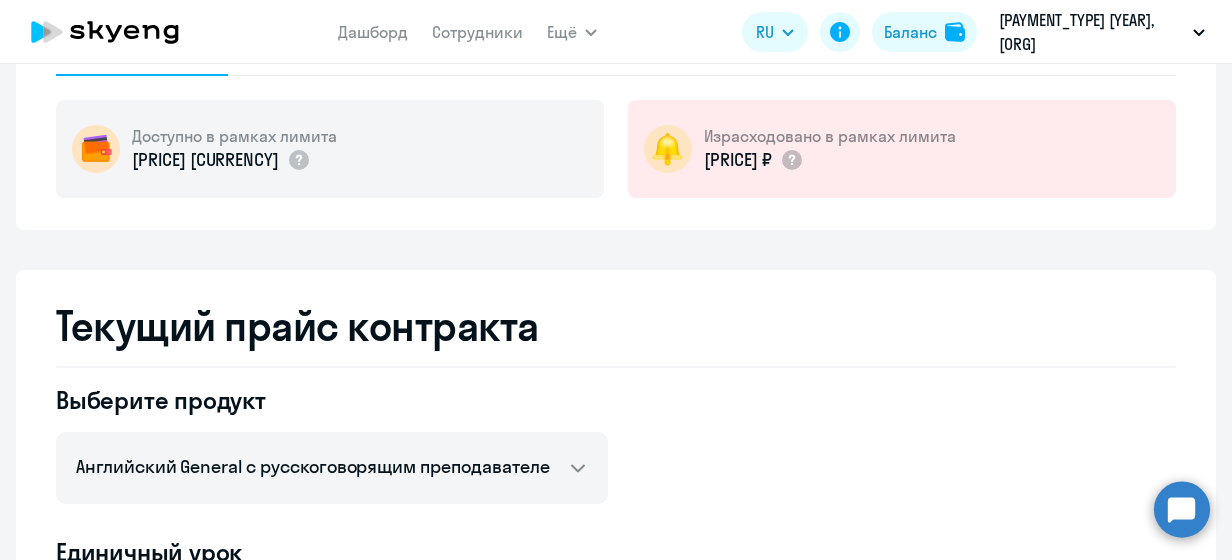 click on "63 756 ₽" 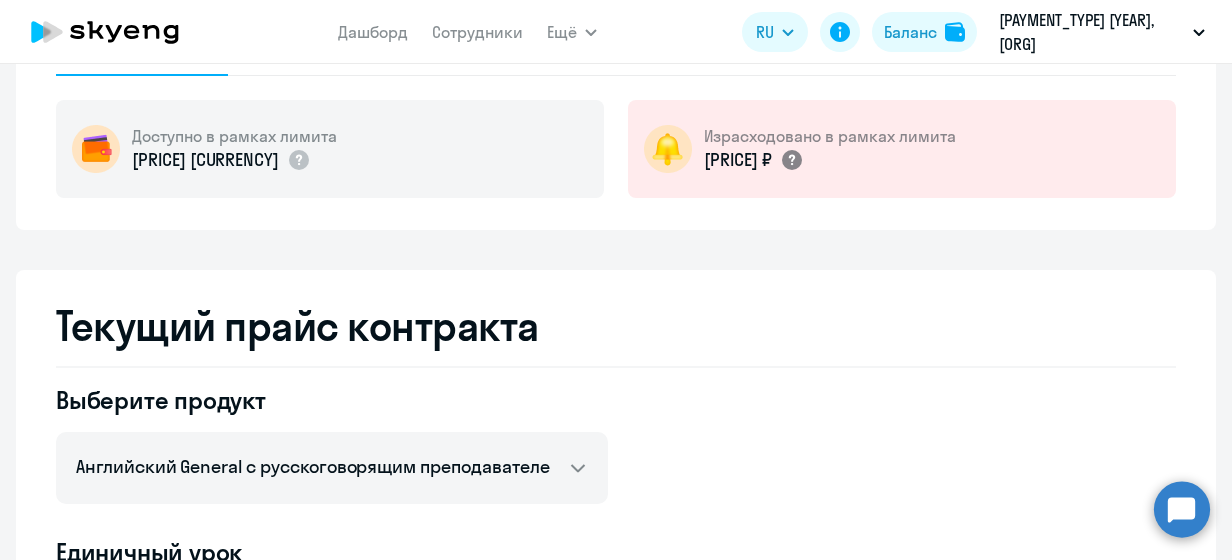 click 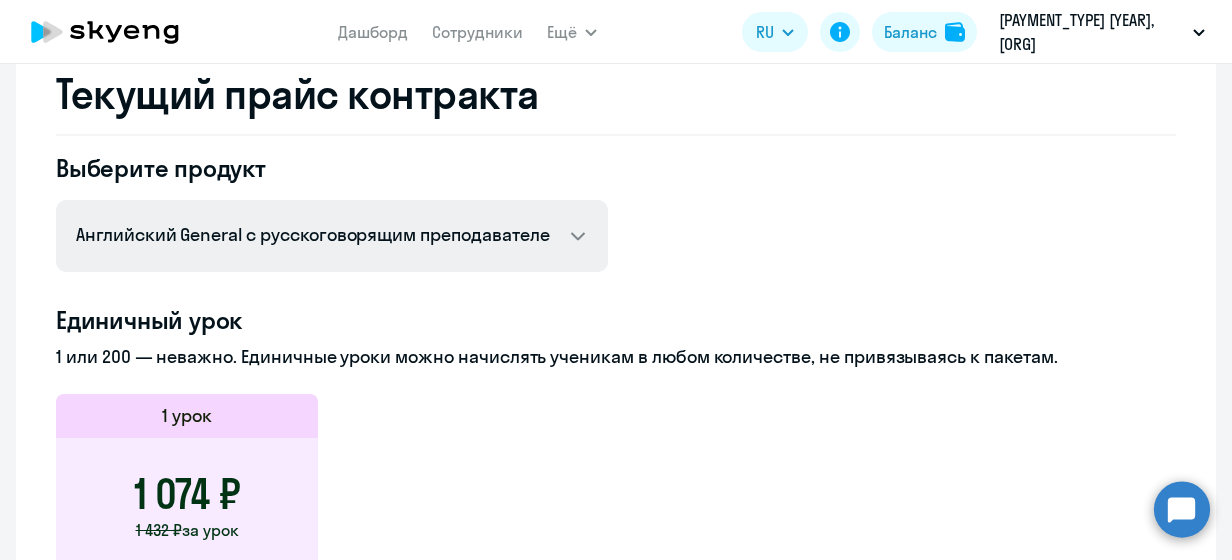 scroll, scrollTop: 0, scrollLeft: 0, axis: both 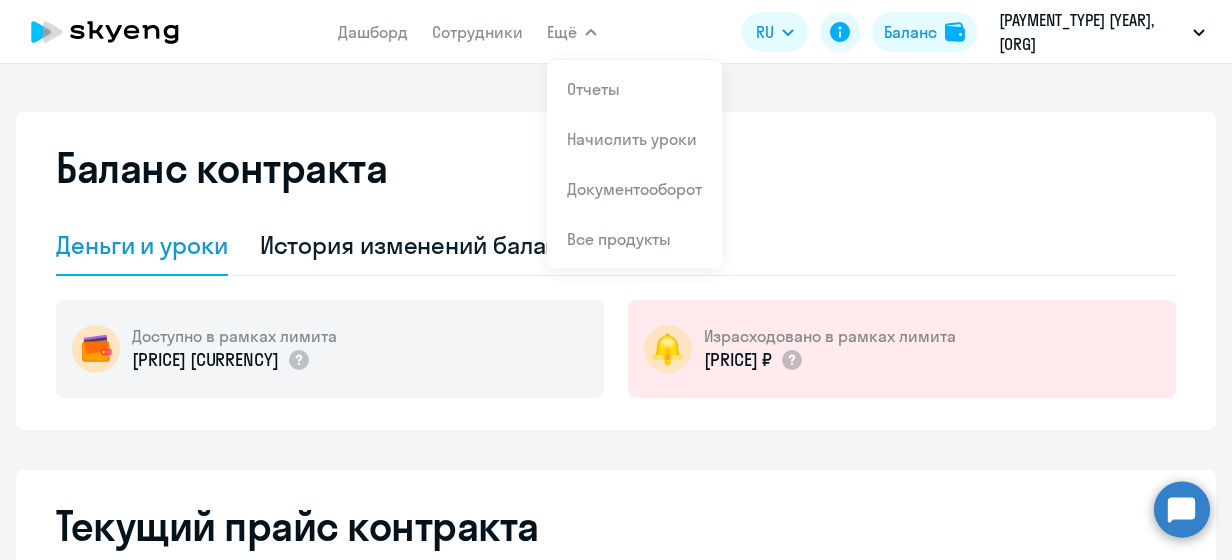 click on "Ещё" at bounding box center [562, 32] 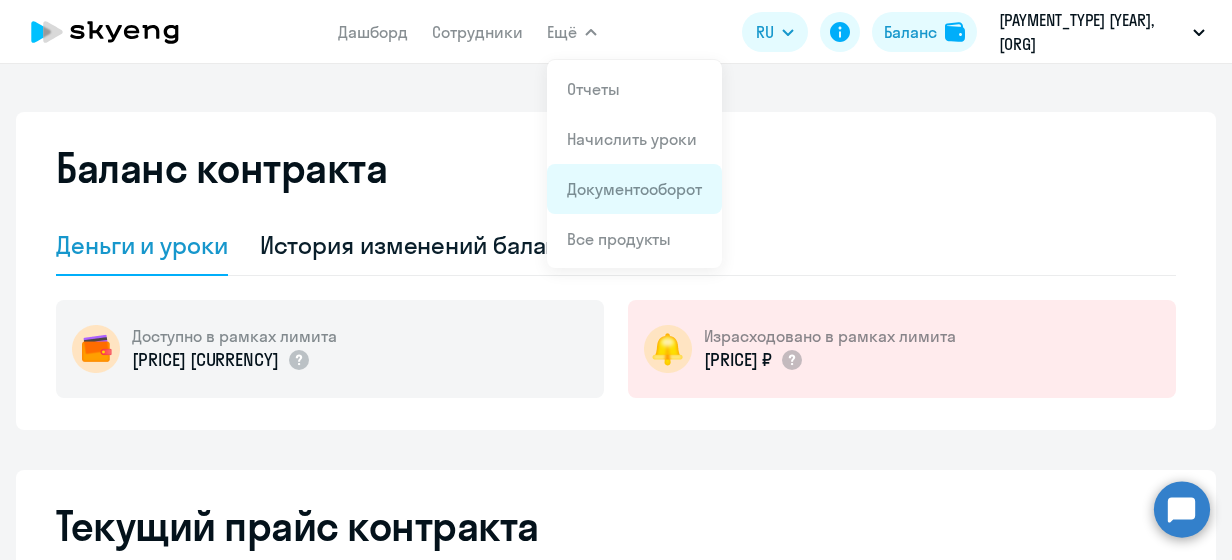 click on "Документооборот" at bounding box center [634, 189] 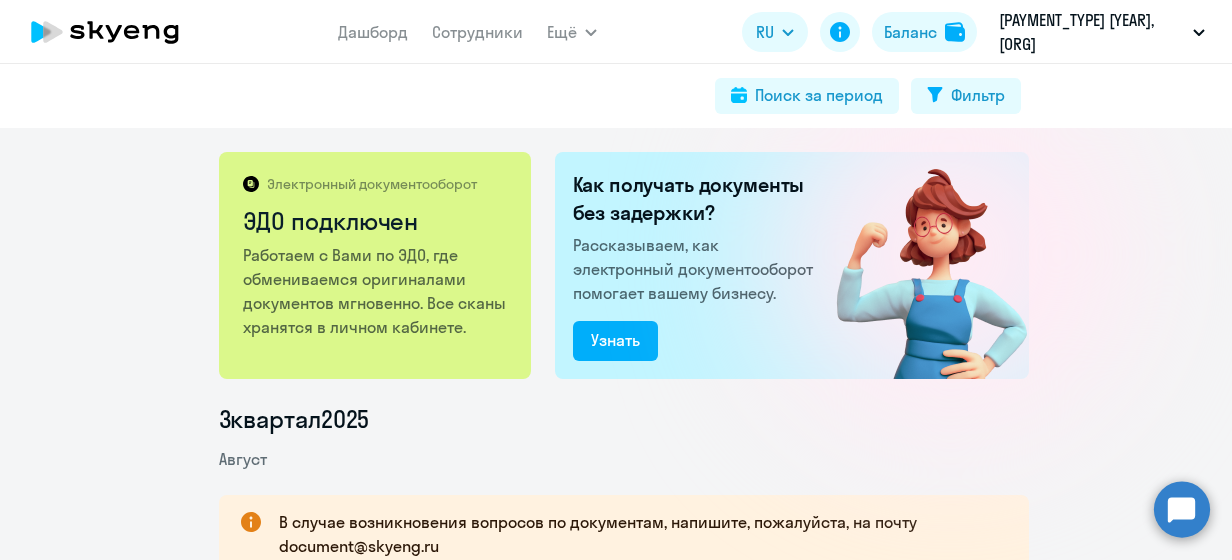 click 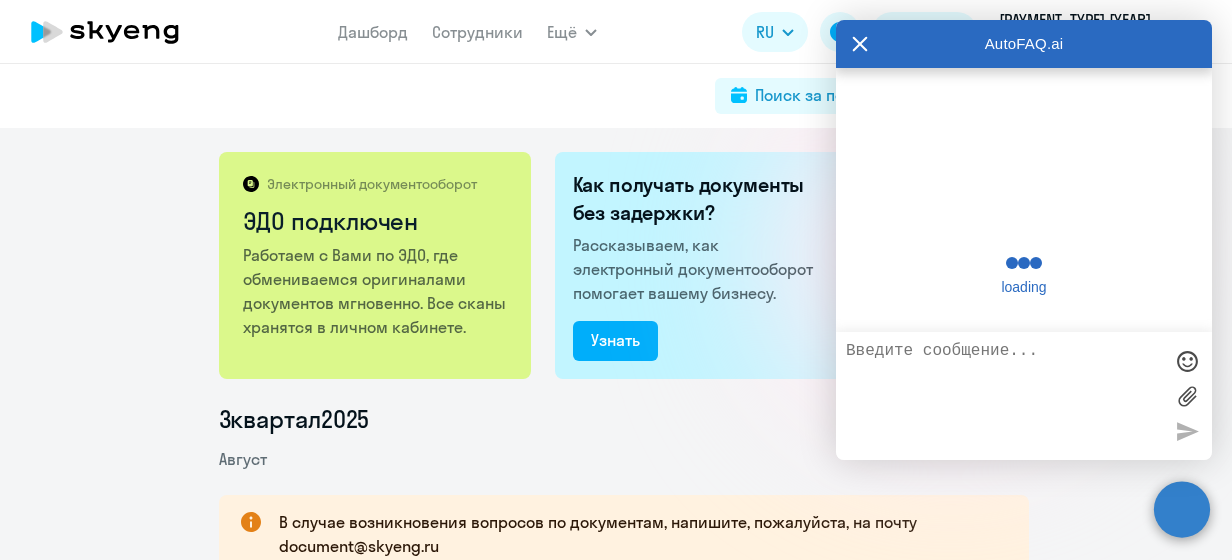 scroll, scrollTop: 0, scrollLeft: 0, axis: both 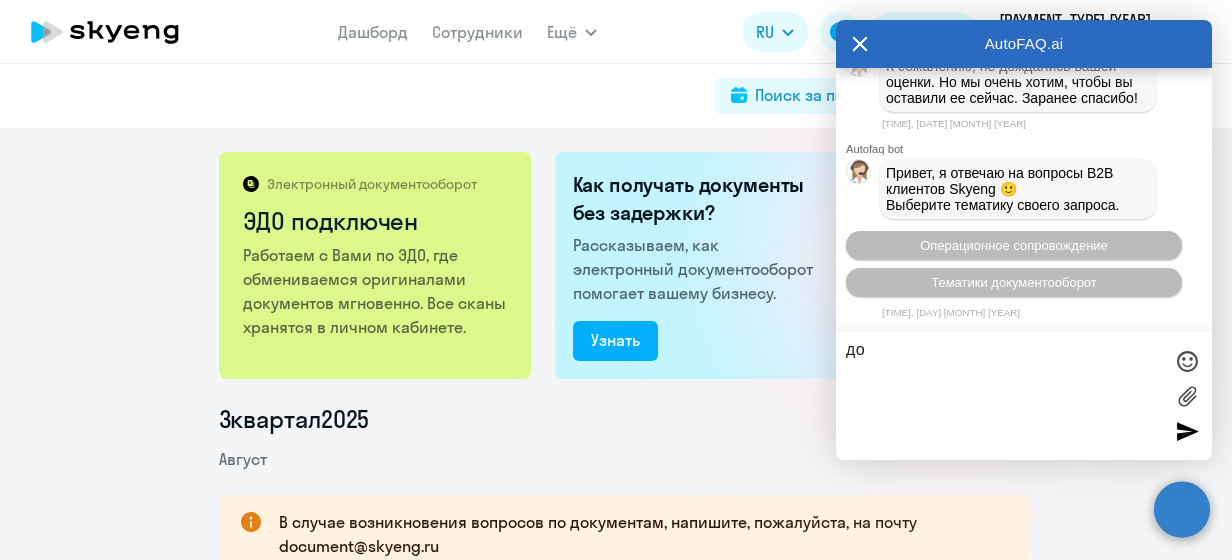 type on "д" 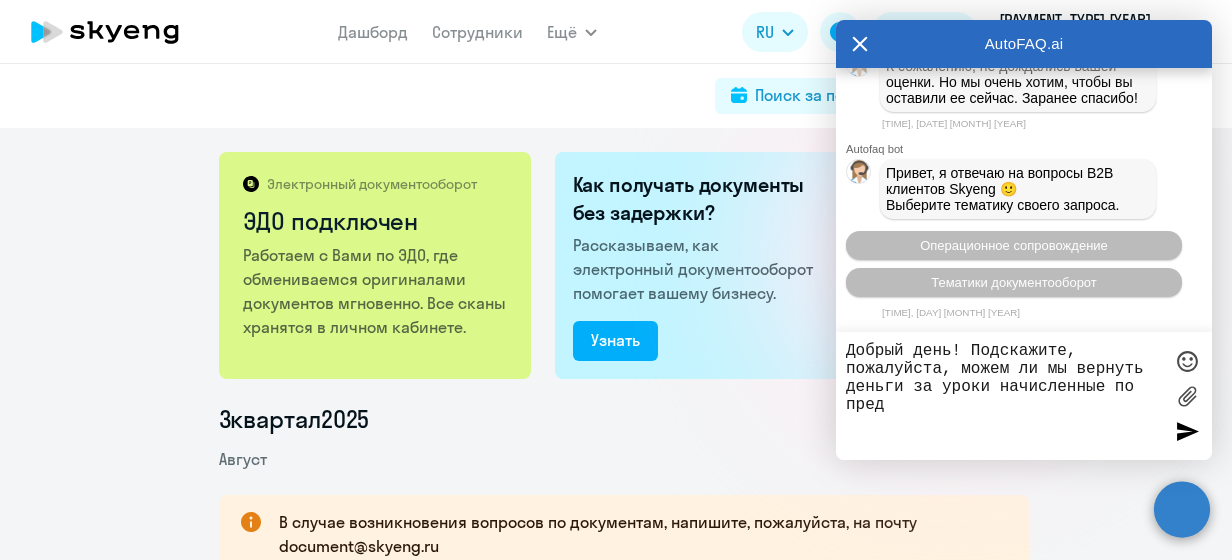 click on "Добрый день! Подскажите, пожалуйста, можем ли мы вернуть деньги за уроки начисленные по пред" at bounding box center (1004, 396) 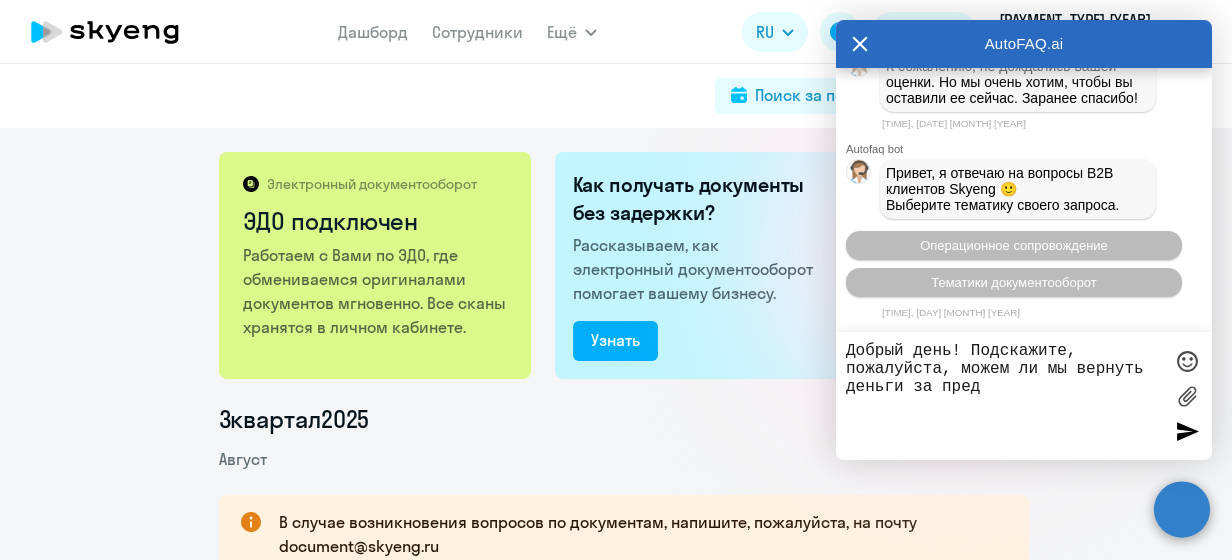 drag, startPoint x: 993, startPoint y: 390, endPoint x: 942, endPoint y: 390, distance: 51 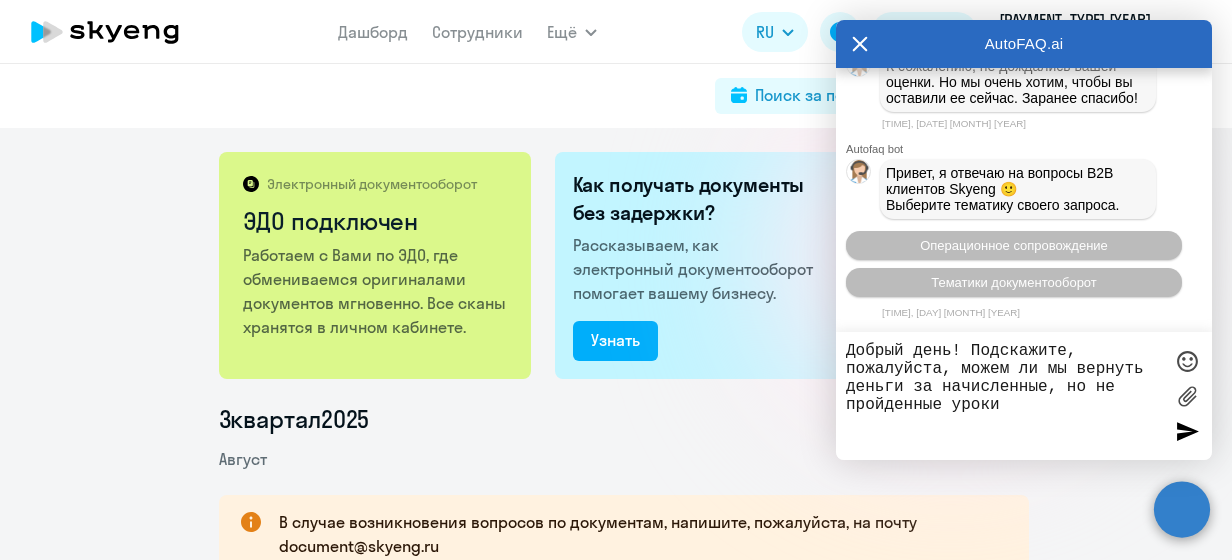 click on "Добрый день! Подскажите, пожалуйста, можем ли мы вернуть деньги за начисленные, но не пройденные уроки" at bounding box center (1004, 396) 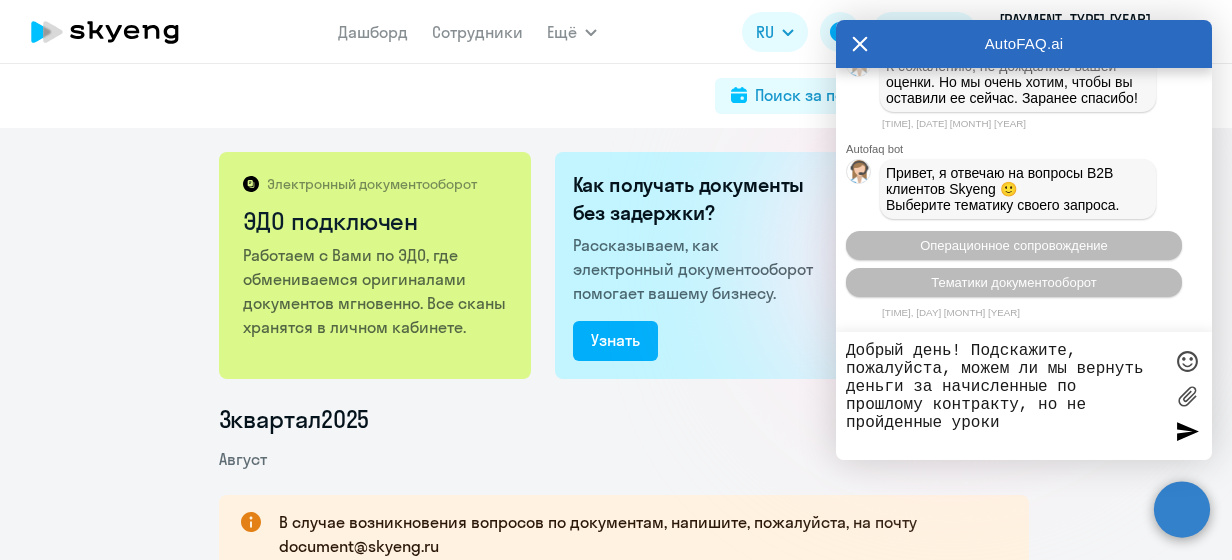 click on "Добрый день! Подскажите, пожалуйста, можем ли мы вернуть деньги за начисленные по прошлому контракту, но не пройденные уроки" at bounding box center (1004, 396) 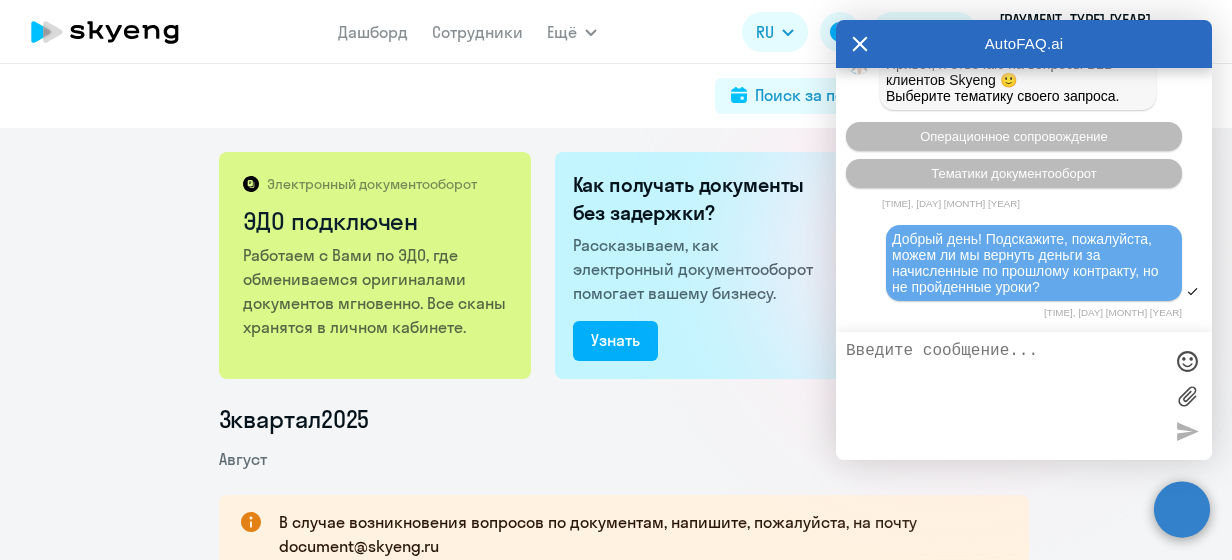 scroll, scrollTop: 11686, scrollLeft: 0, axis: vertical 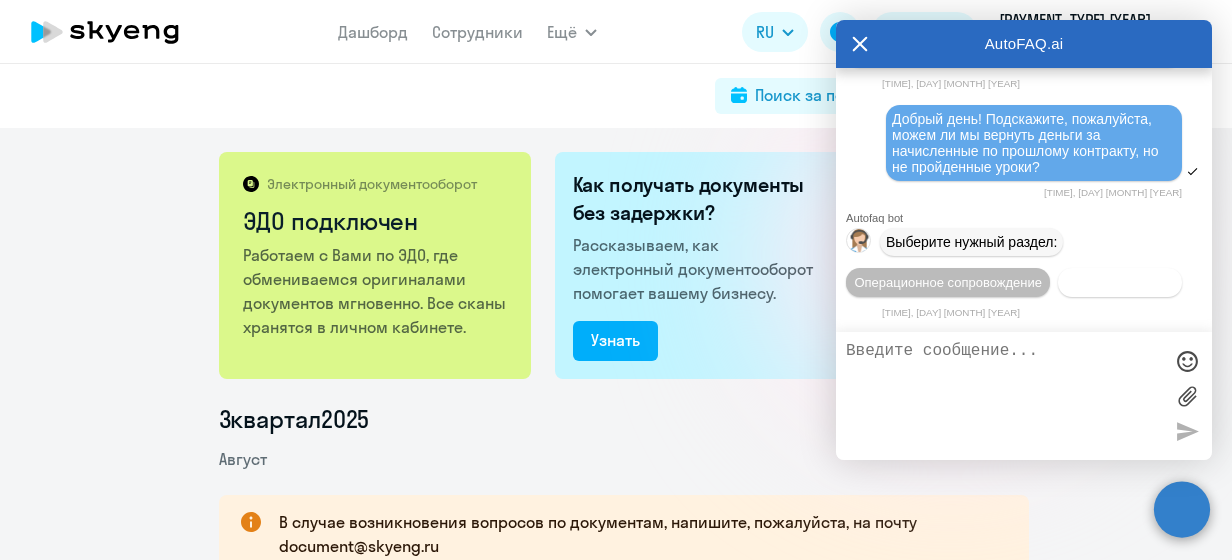 click on "Документооборот" at bounding box center (1120, 282) 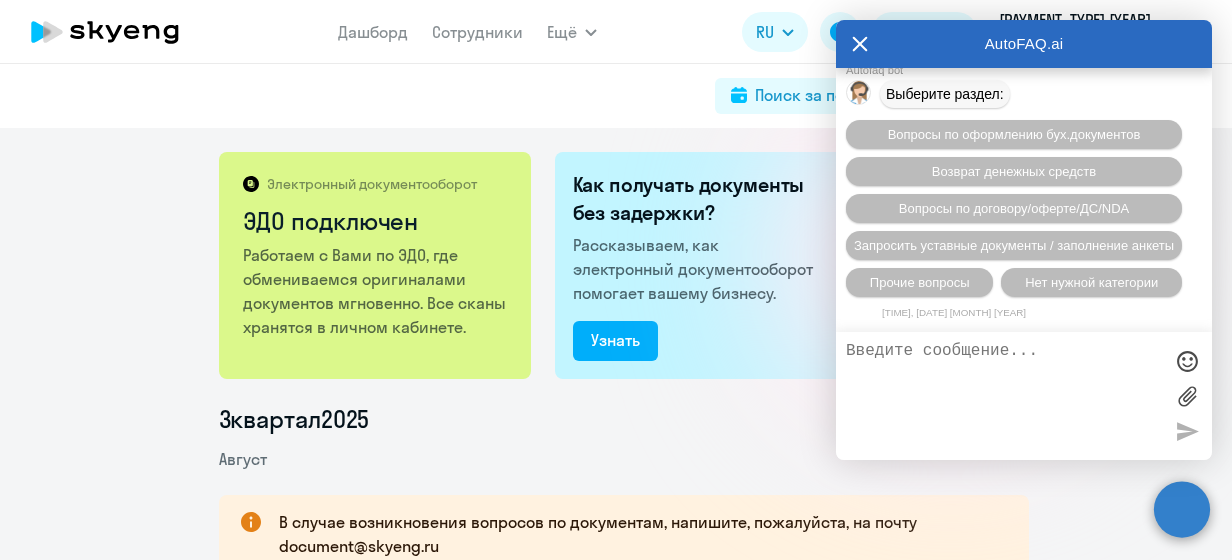 scroll, scrollTop: 12014, scrollLeft: 0, axis: vertical 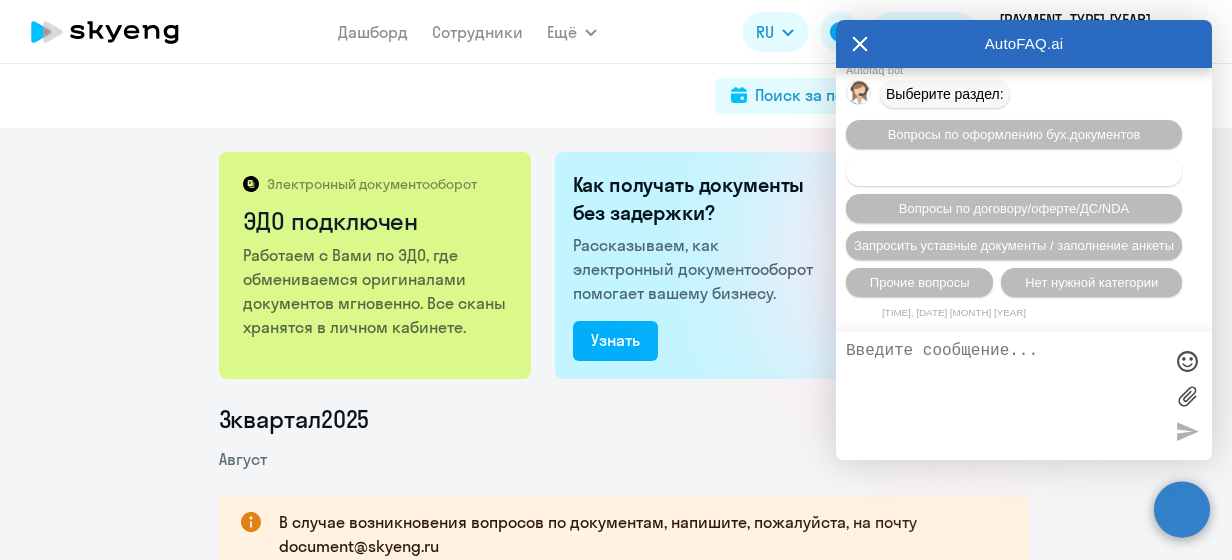 click on "Возврат денежных средств" at bounding box center (1014, 171) 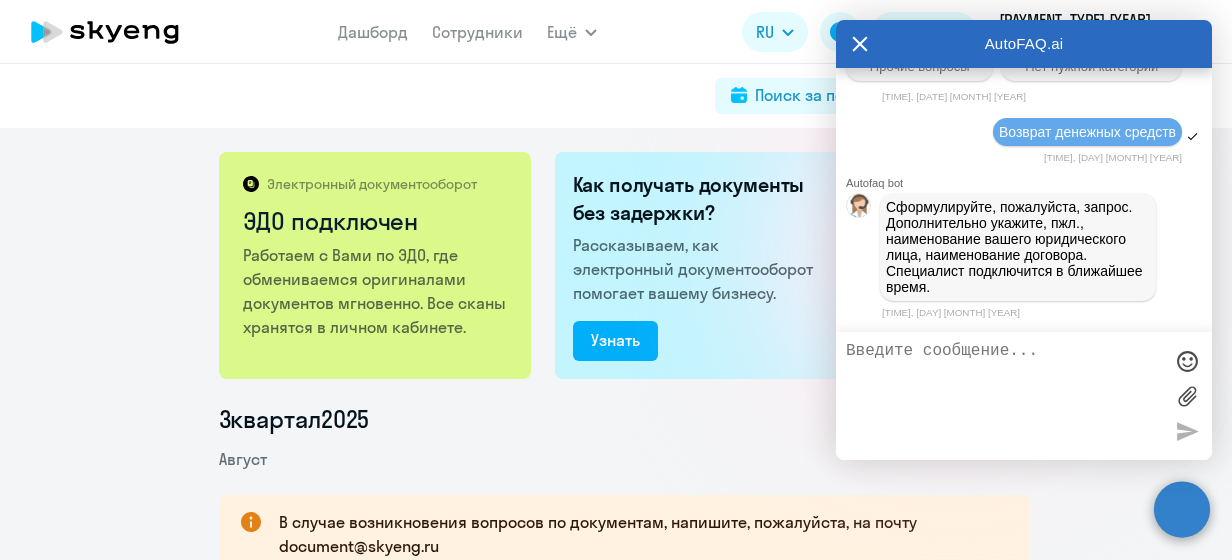 scroll, scrollTop: 11630, scrollLeft: 0, axis: vertical 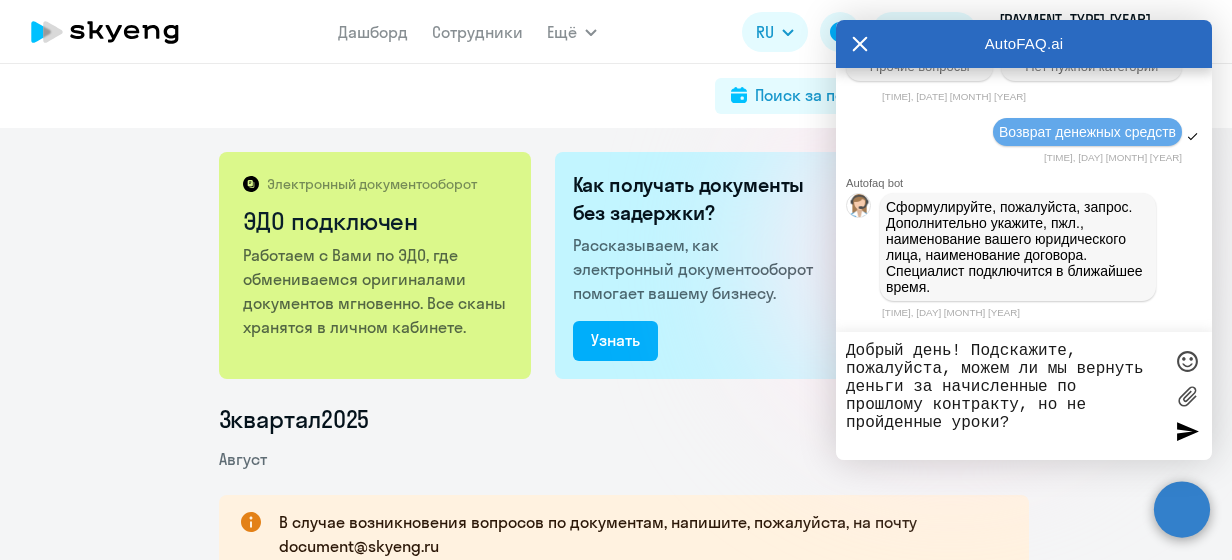 click on "Добрый день! Подскажите, пожалуйста, можем ли мы вернуть деньги за начисленные по прошлому контракту, но не пройденные уроки?" at bounding box center (1004, 396) 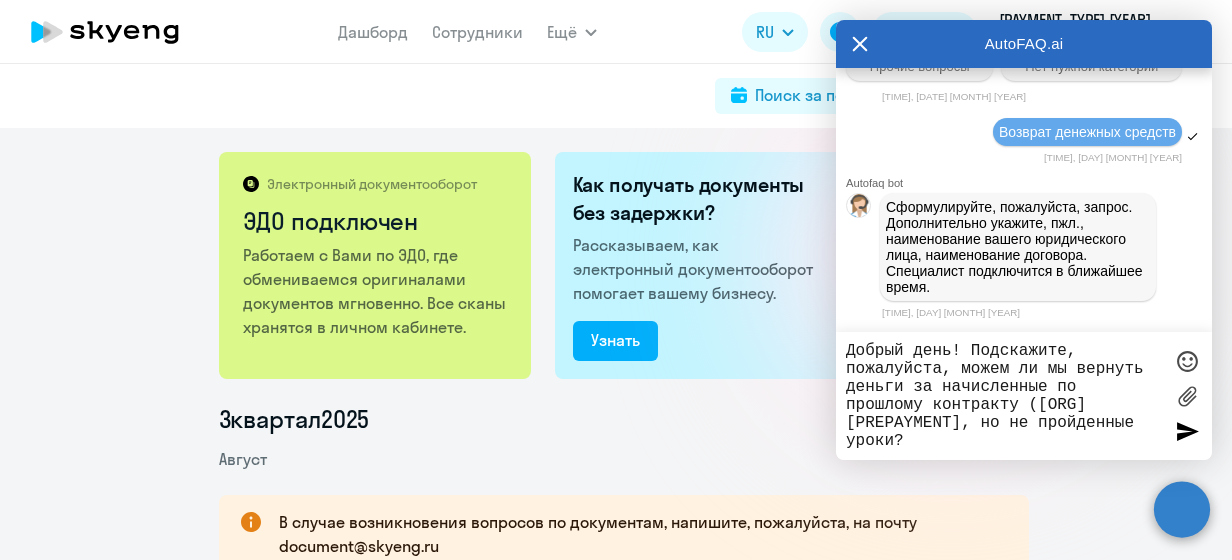type on "Добрый день! Подскажите, пожалуйста, можем ли мы вернуть деньги за начисленные по прошлому контракту (АО ИЭК Холдинг Предоплата), но не пройденные уроки?" 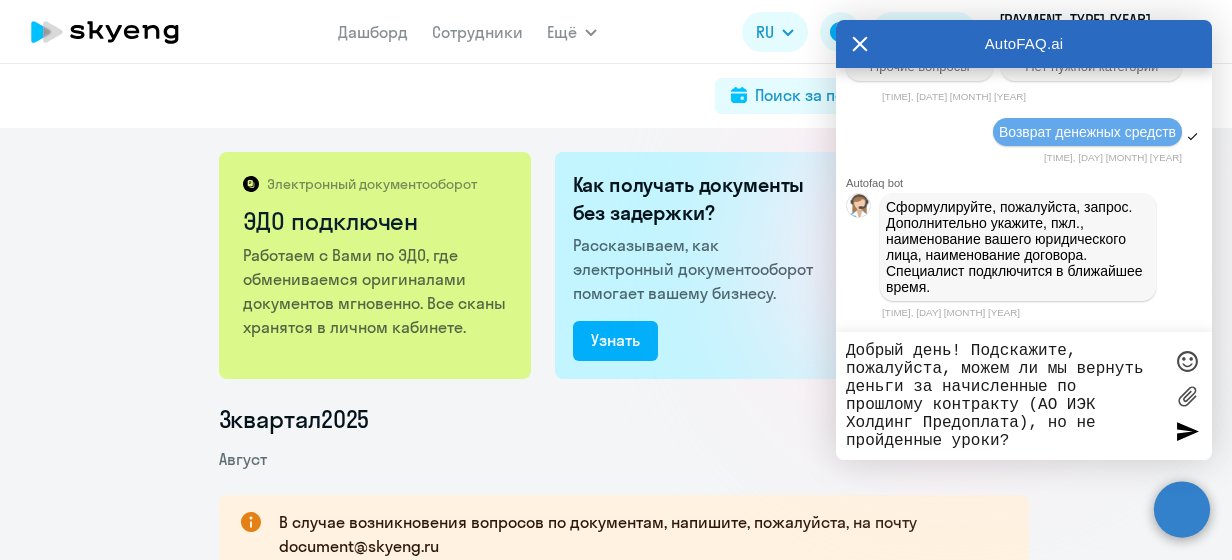 type 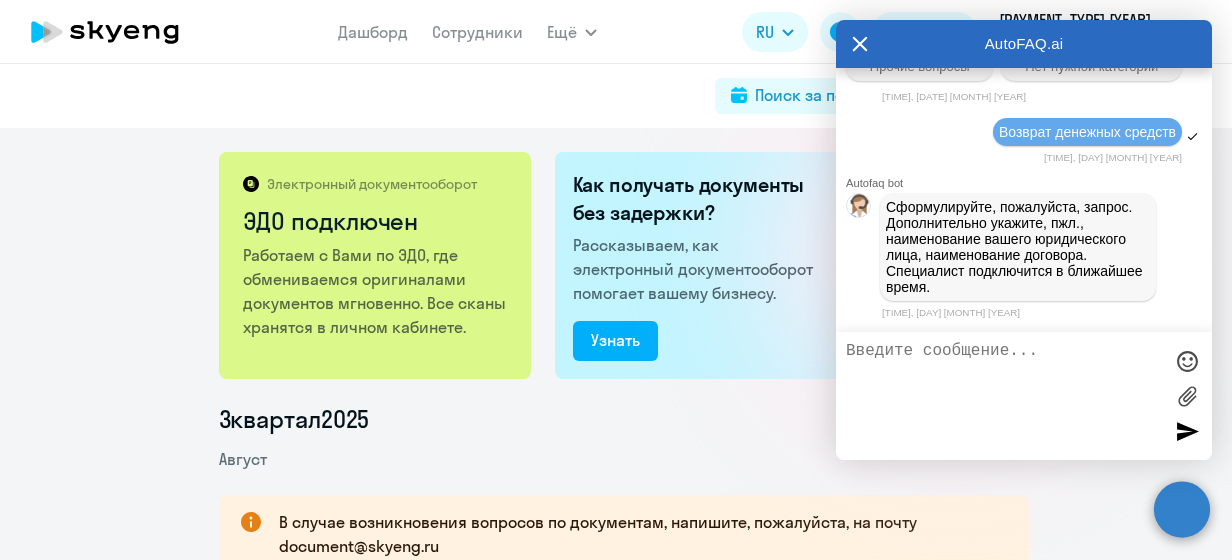 scroll, scrollTop: 12355, scrollLeft: 0, axis: vertical 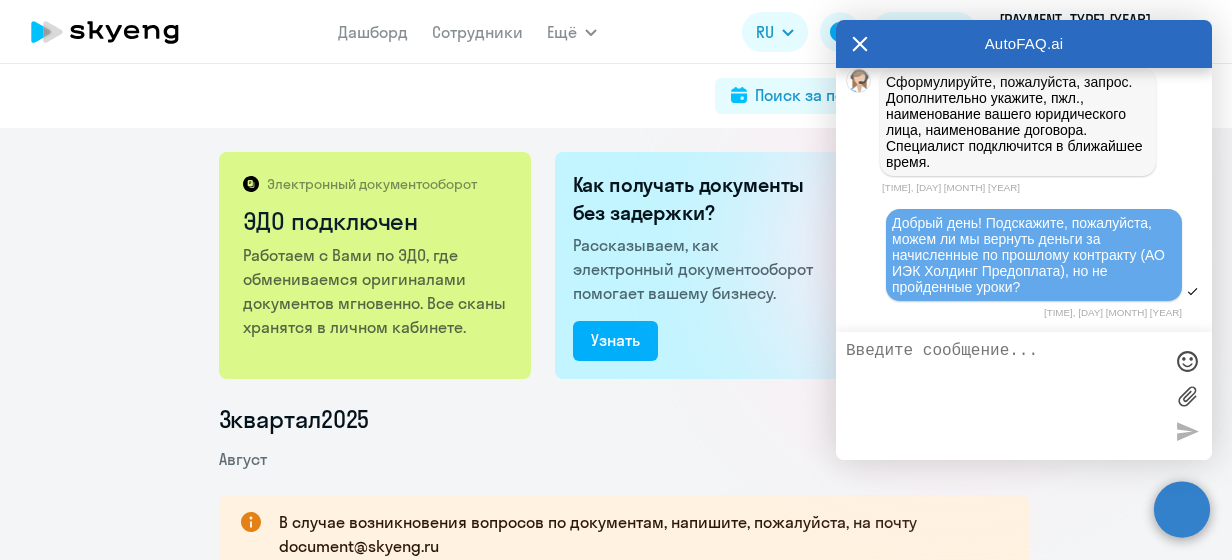 click at bounding box center (1004, 396) 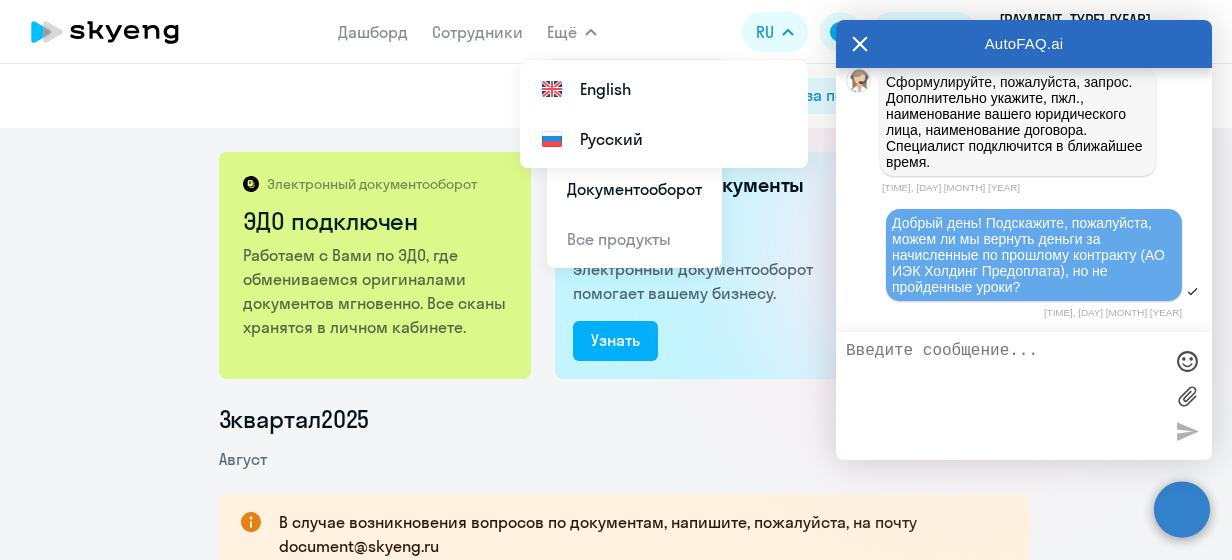 scroll, scrollTop: 12355, scrollLeft: 0, axis: vertical 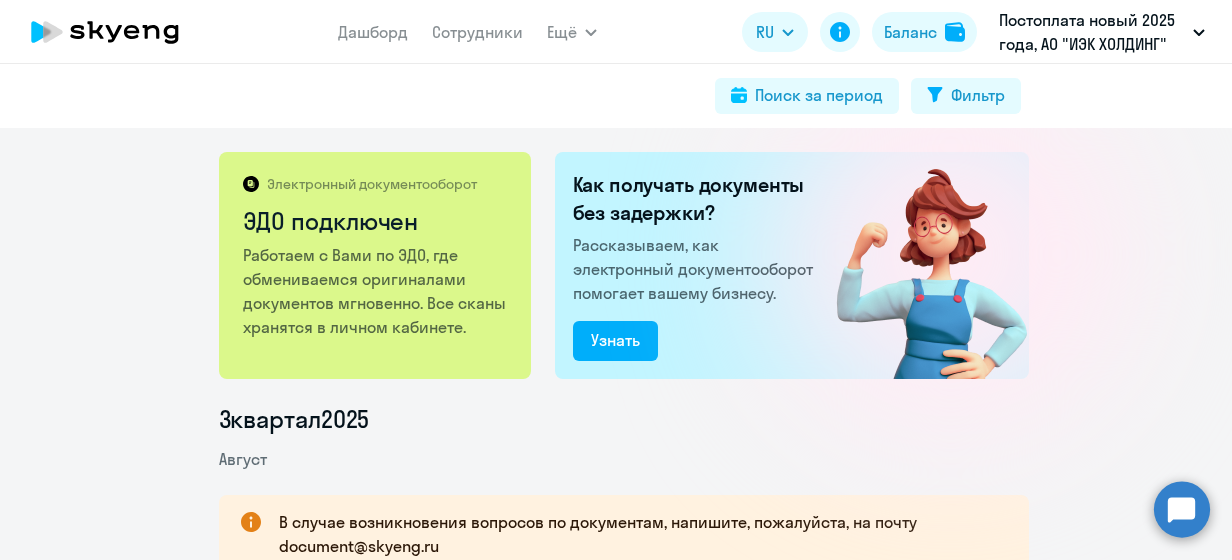click 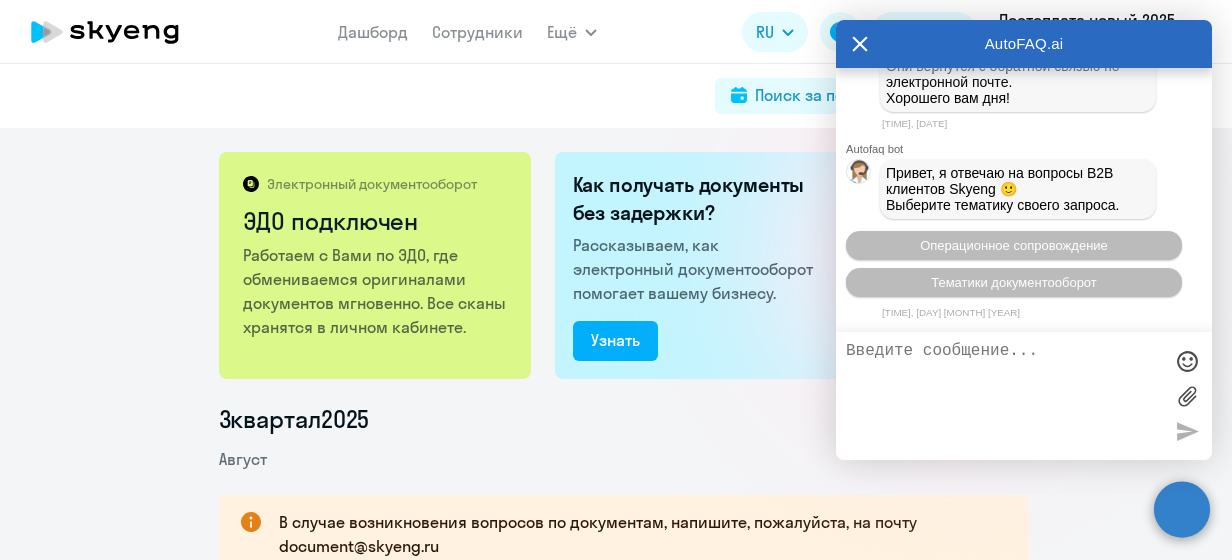 scroll, scrollTop: 12687, scrollLeft: 0, axis: vertical 